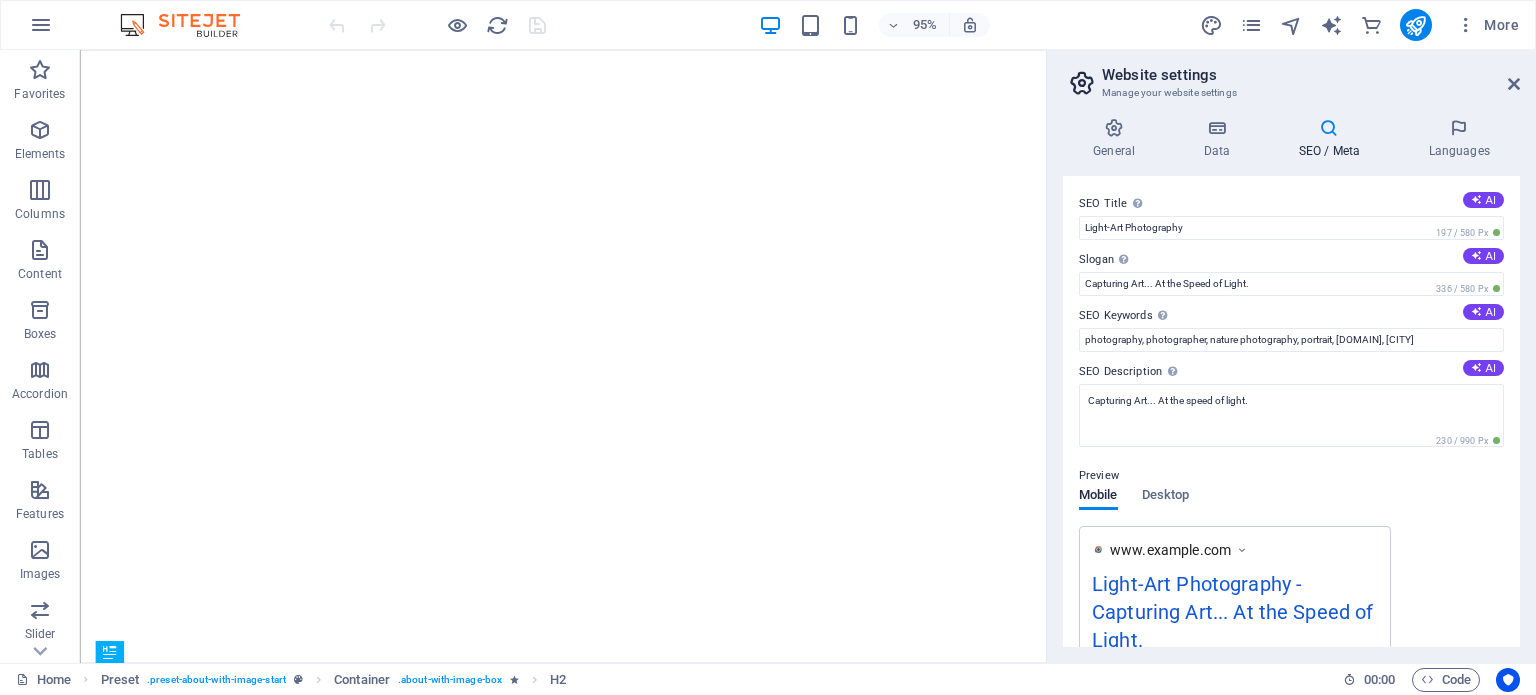 scroll, scrollTop: 0, scrollLeft: 0, axis: both 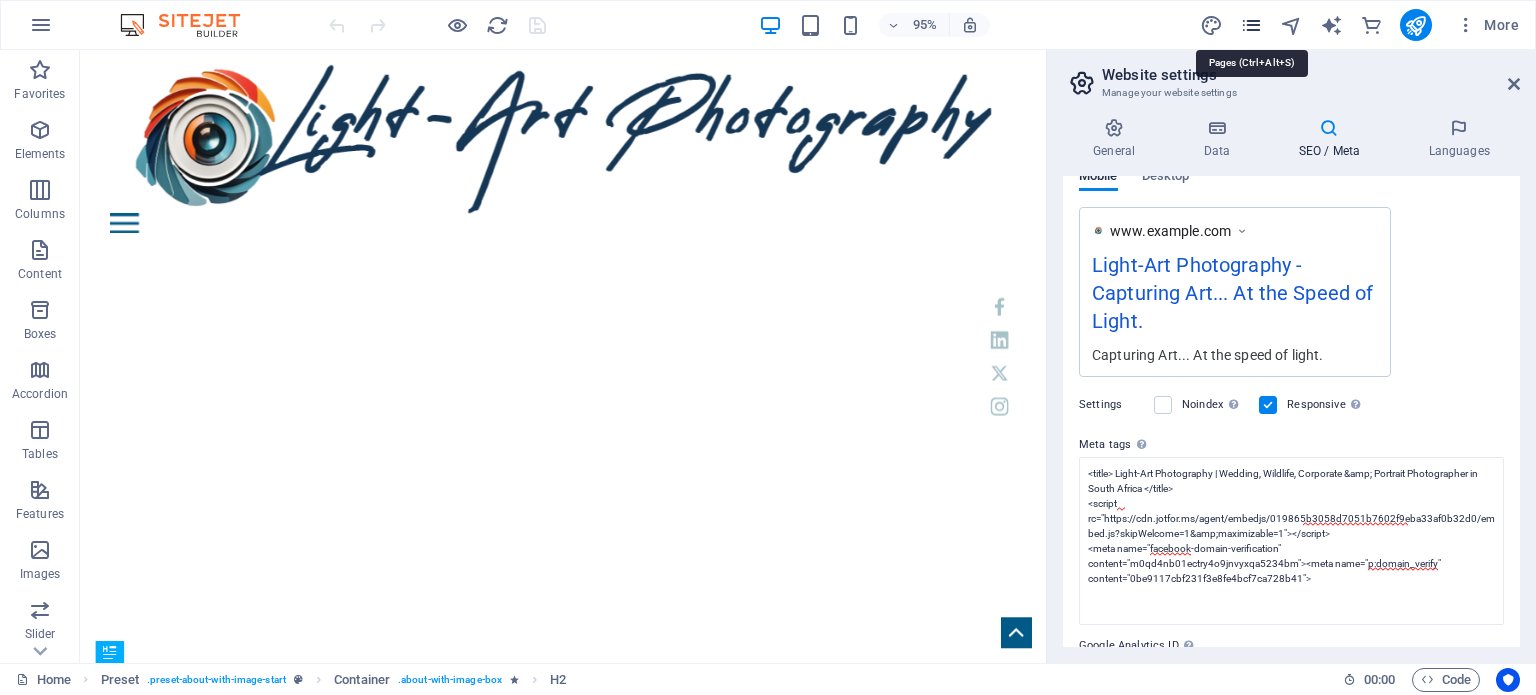click at bounding box center [1251, 25] 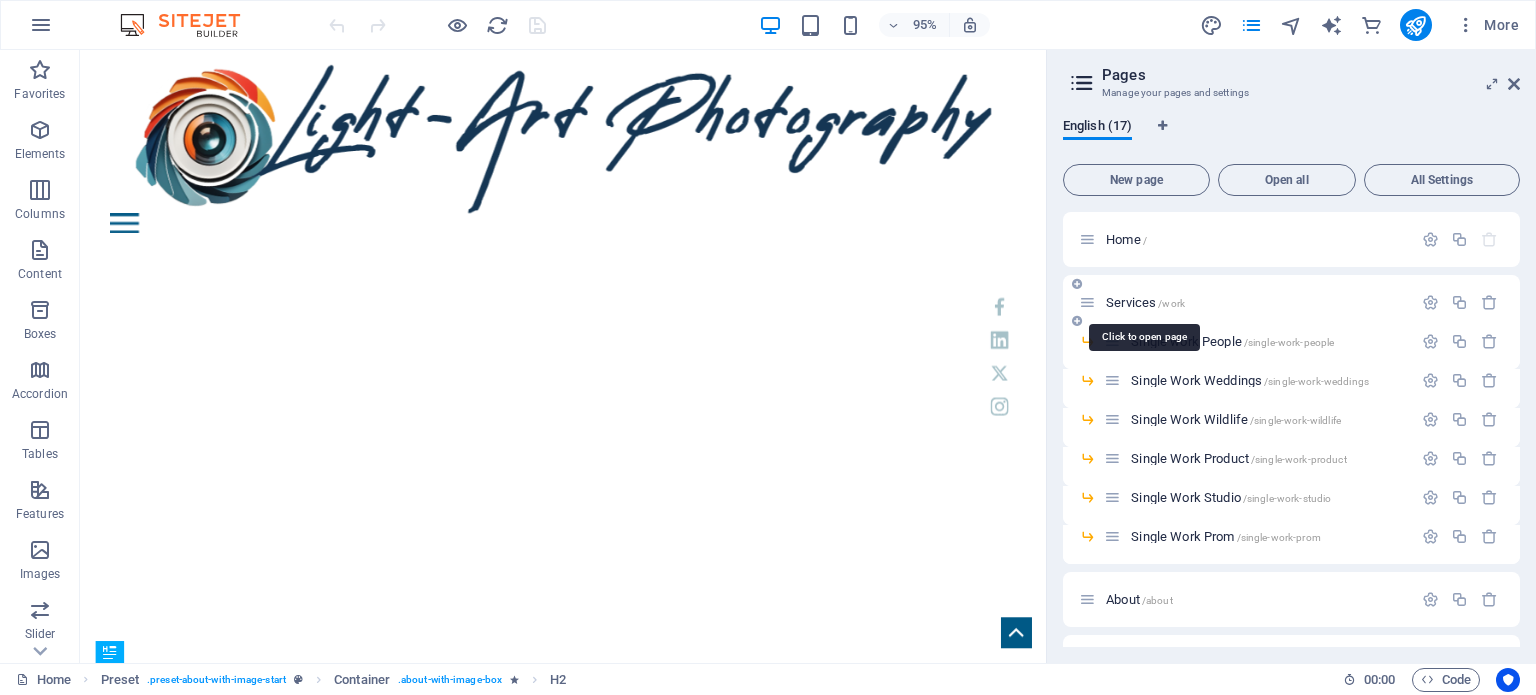 click on "Services /work" at bounding box center (1145, 302) 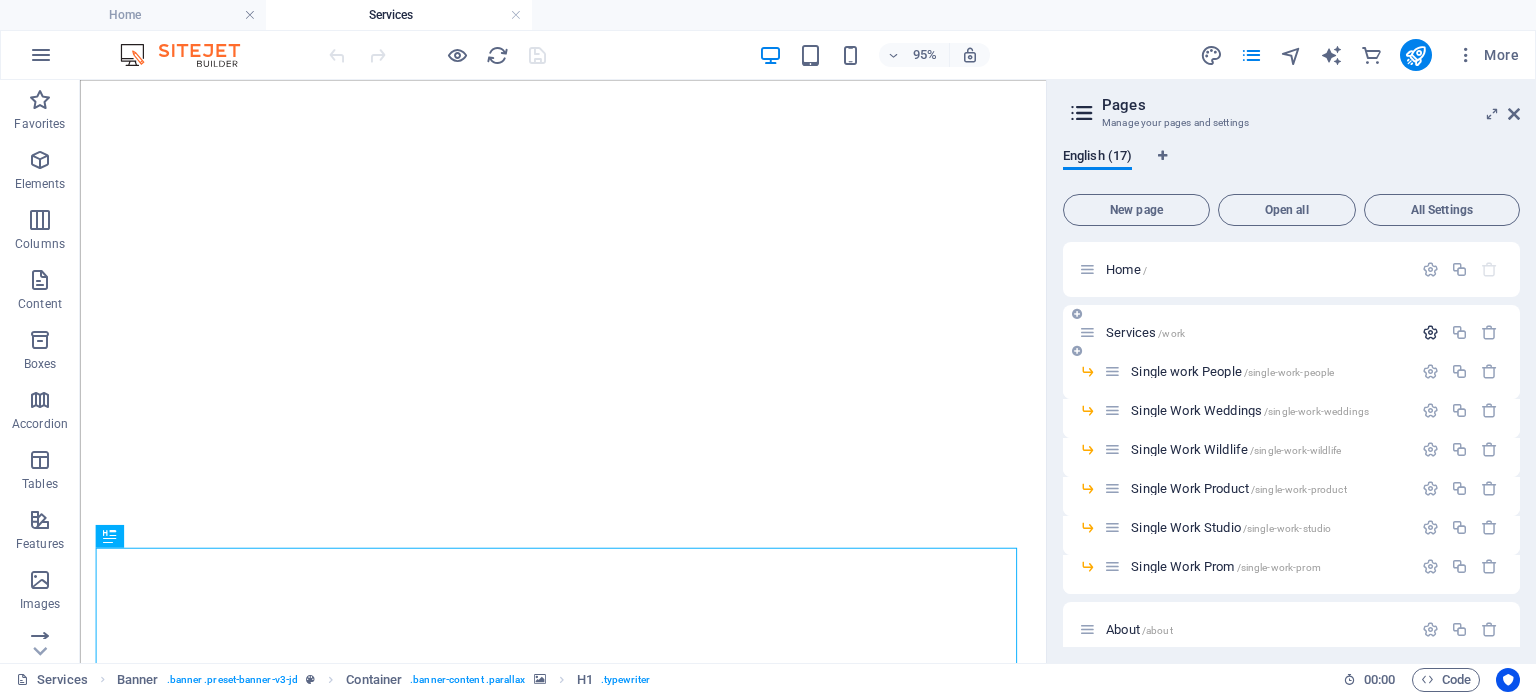 click at bounding box center [1430, 332] 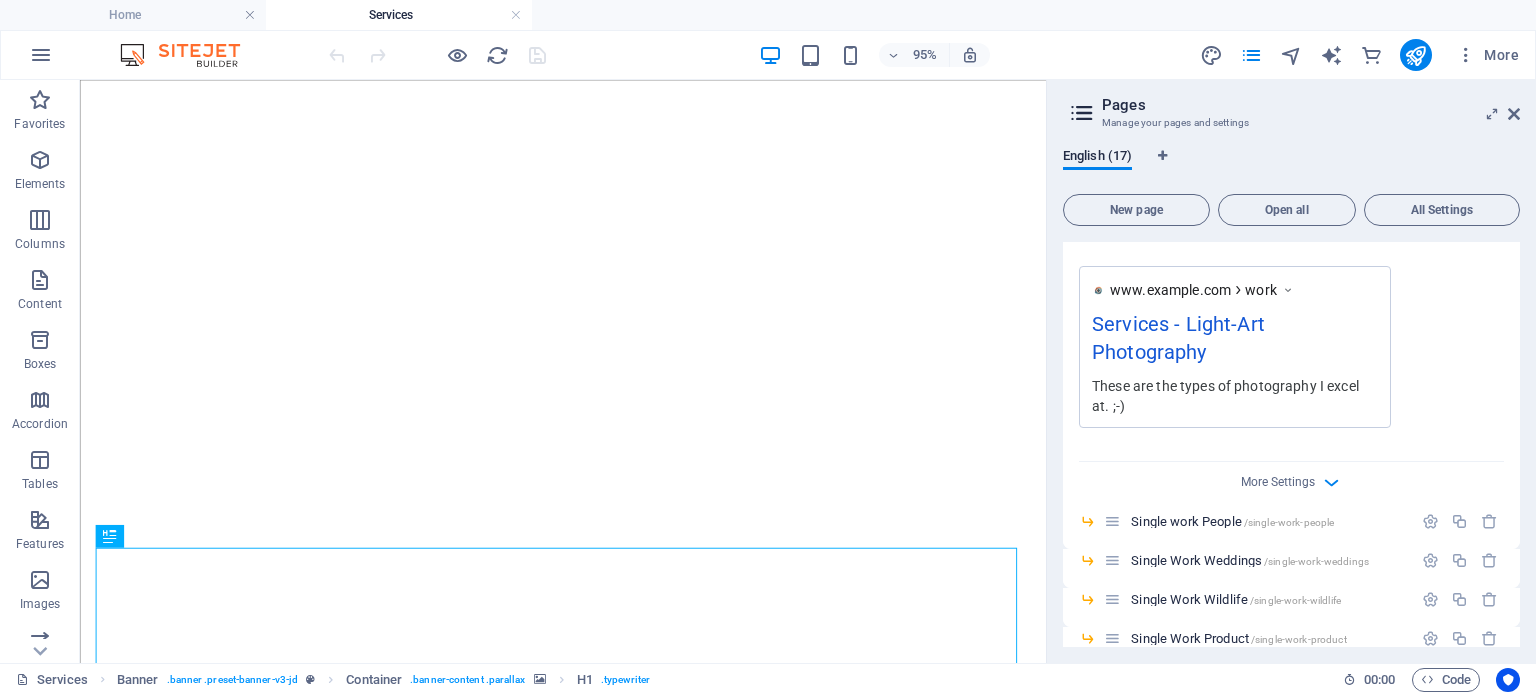 scroll, scrollTop: 700, scrollLeft: 0, axis: vertical 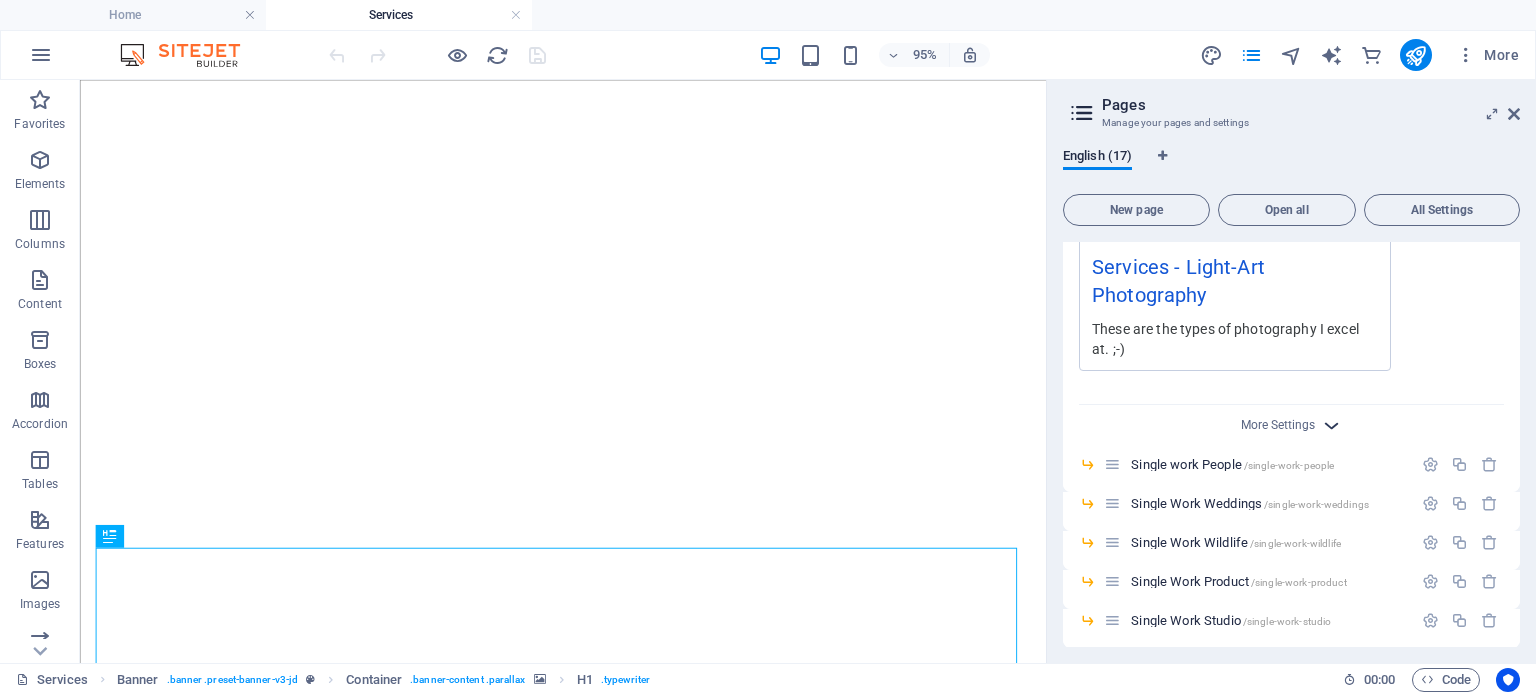 click at bounding box center [1331, 425] 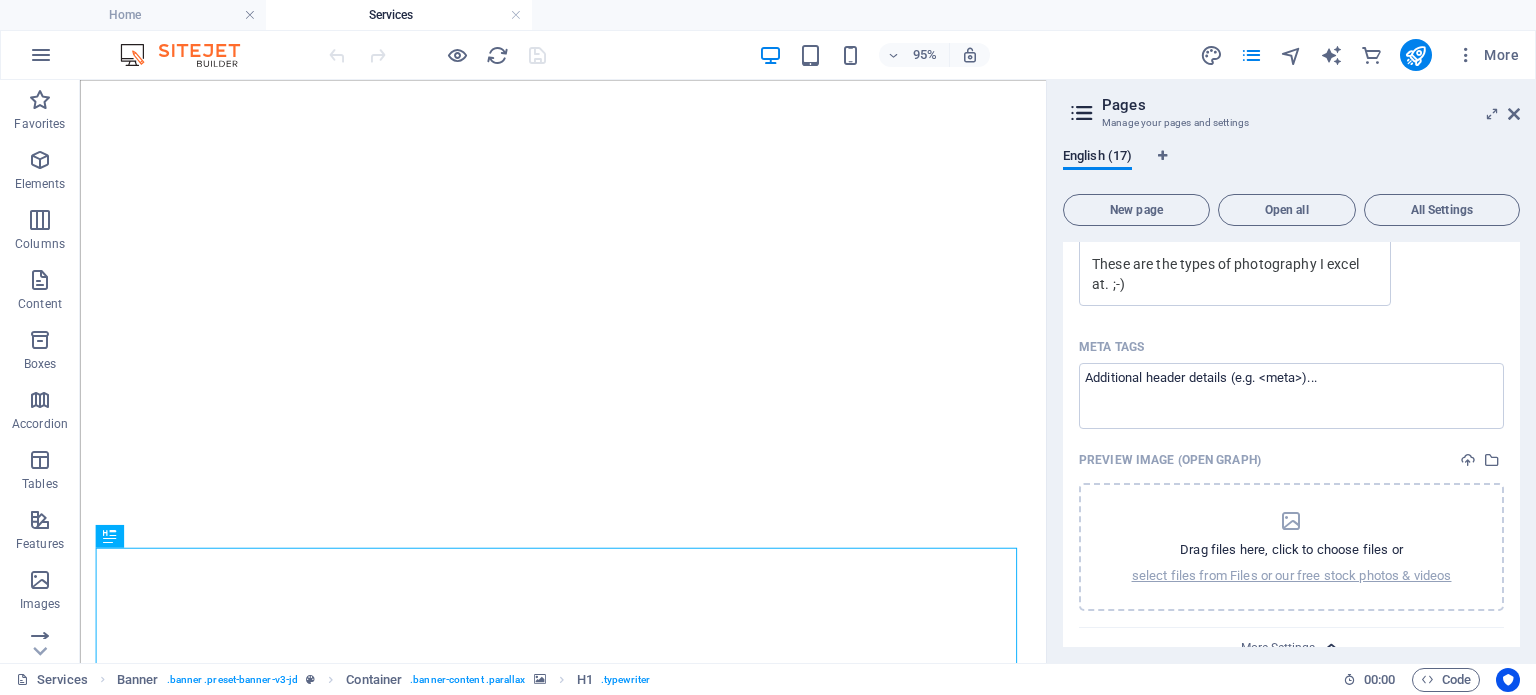 scroll, scrollTop: 800, scrollLeft: 0, axis: vertical 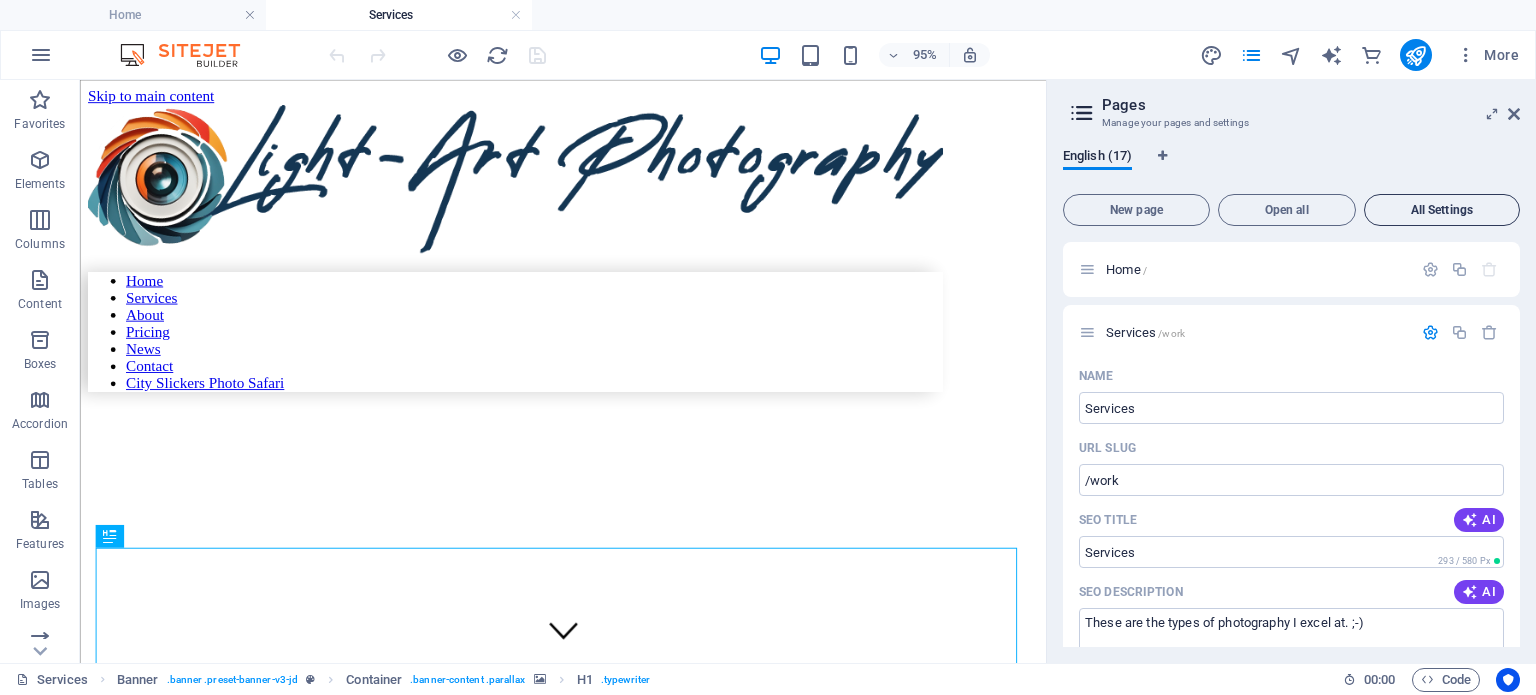 click on "All Settings" at bounding box center (1442, 210) 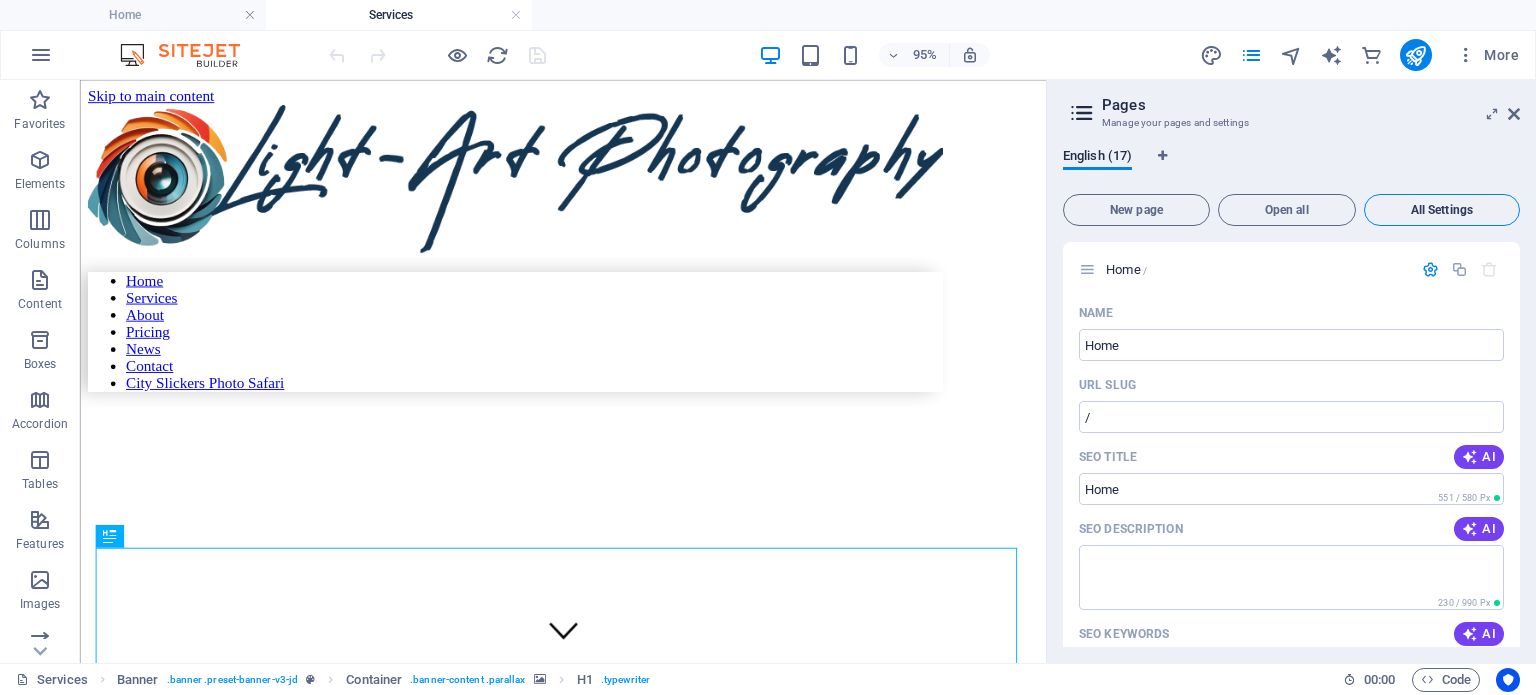 scroll, scrollTop: 13340, scrollLeft: 0, axis: vertical 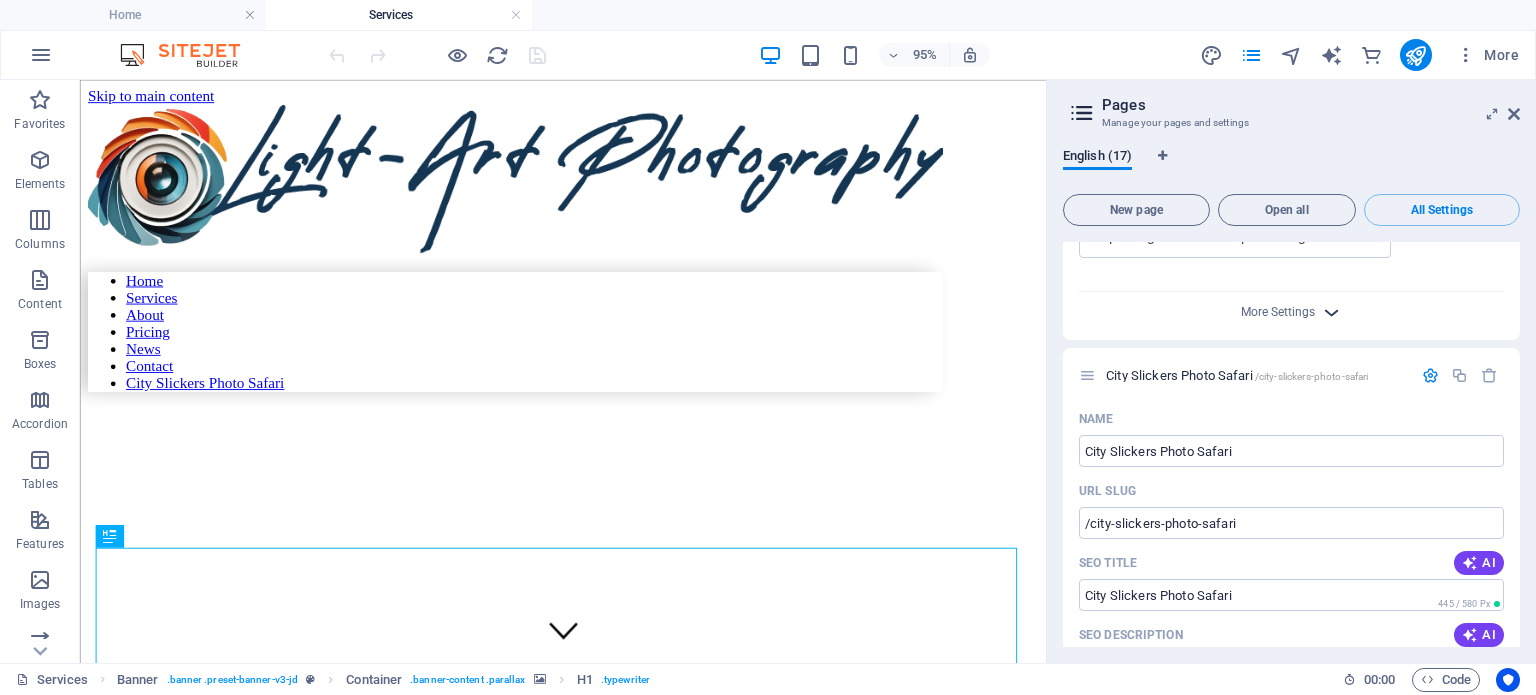 click at bounding box center (1331, 312) 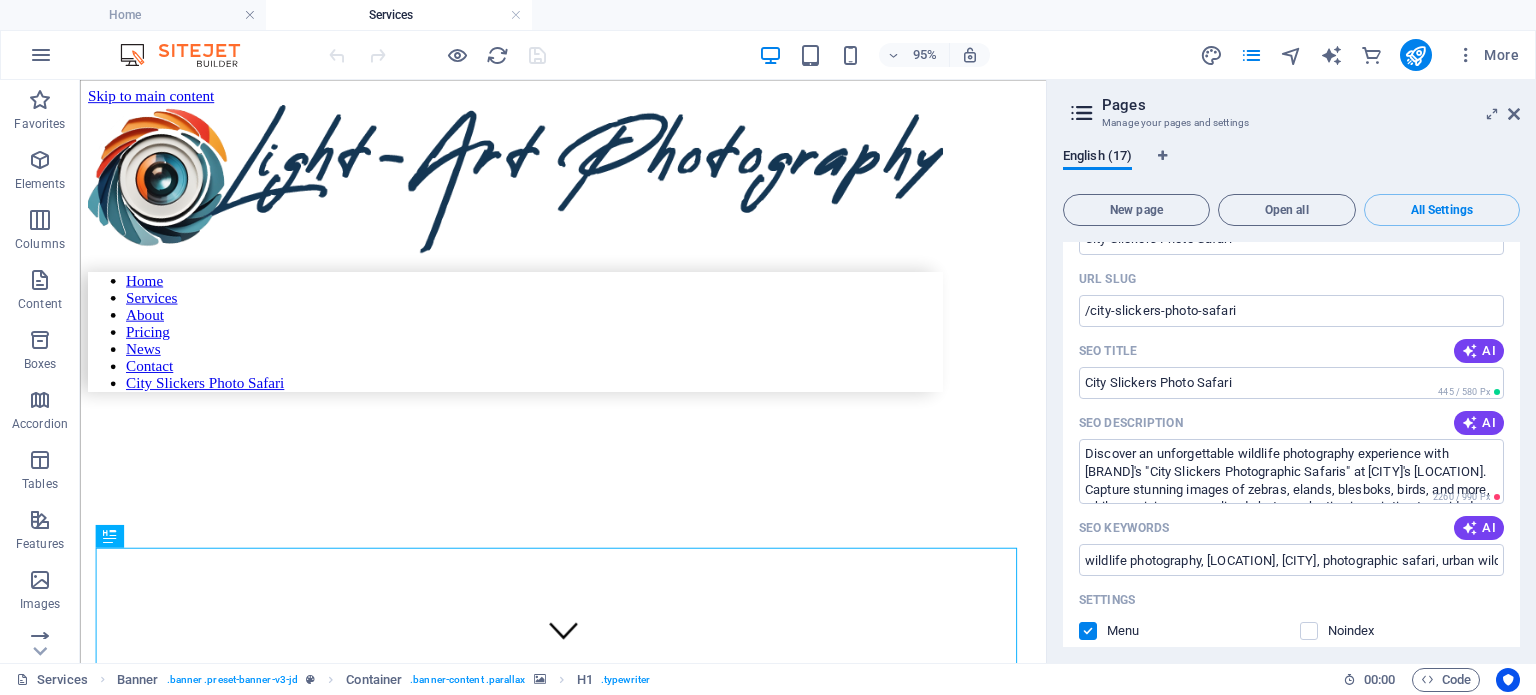 scroll, scrollTop: 13940, scrollLeft: 0, axis: vertical 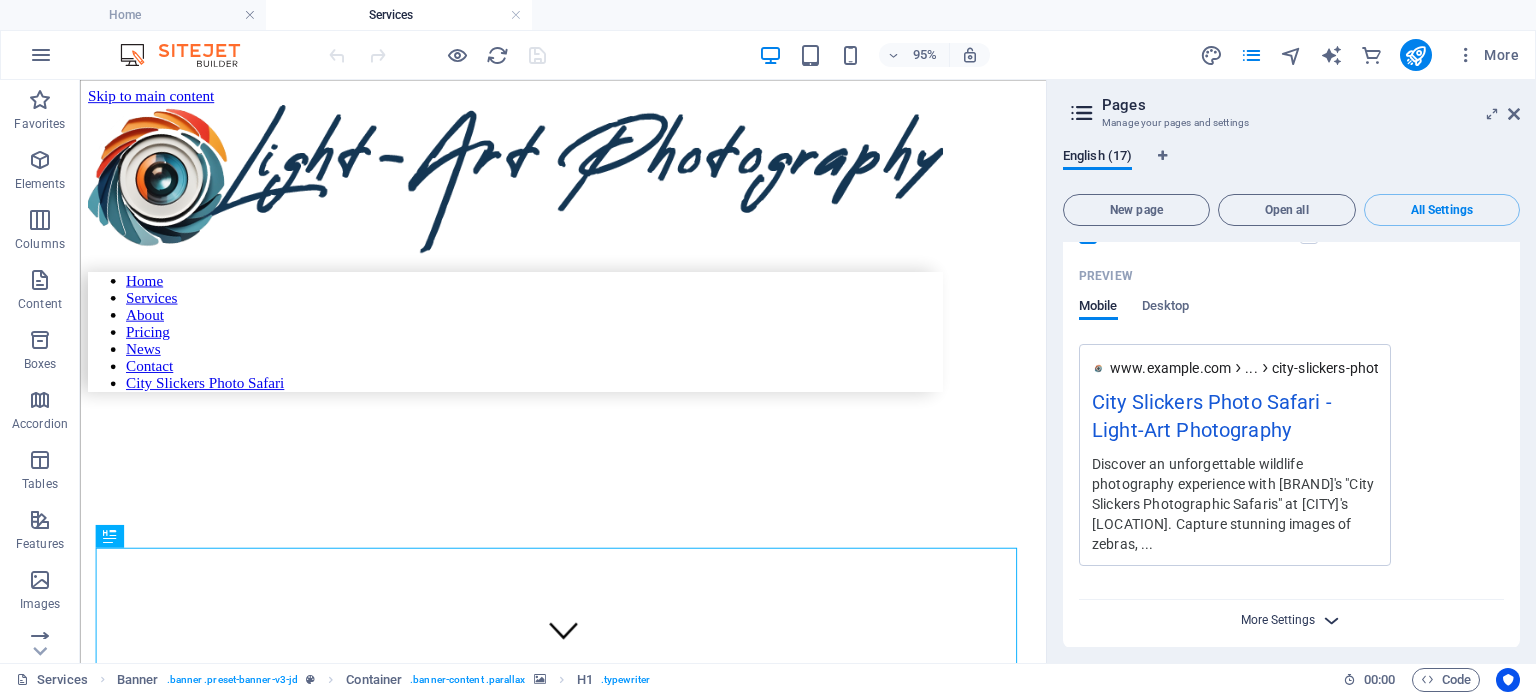 click on "More Settings" at bounding box center (1278, 620) 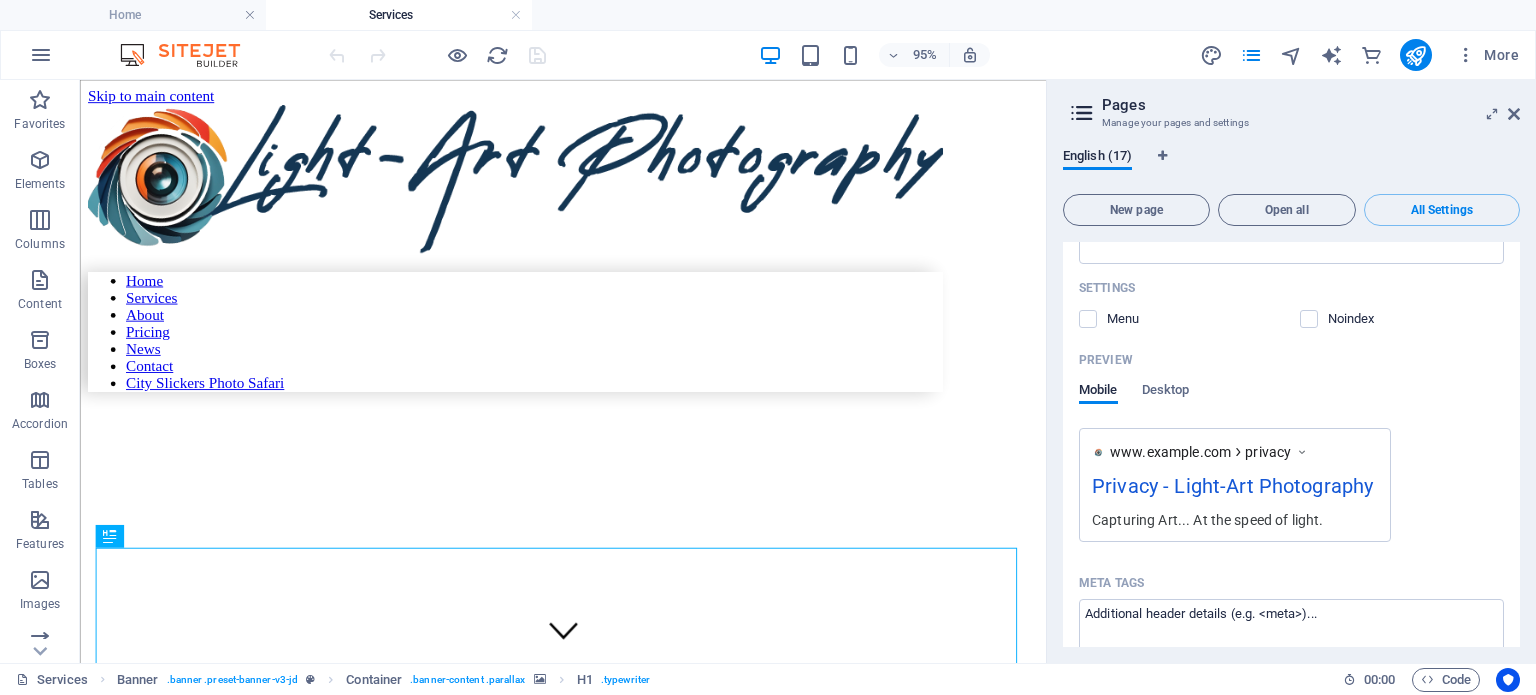 scroll, scrollTop: 12923, scrollLeft: 0, axis: vertical 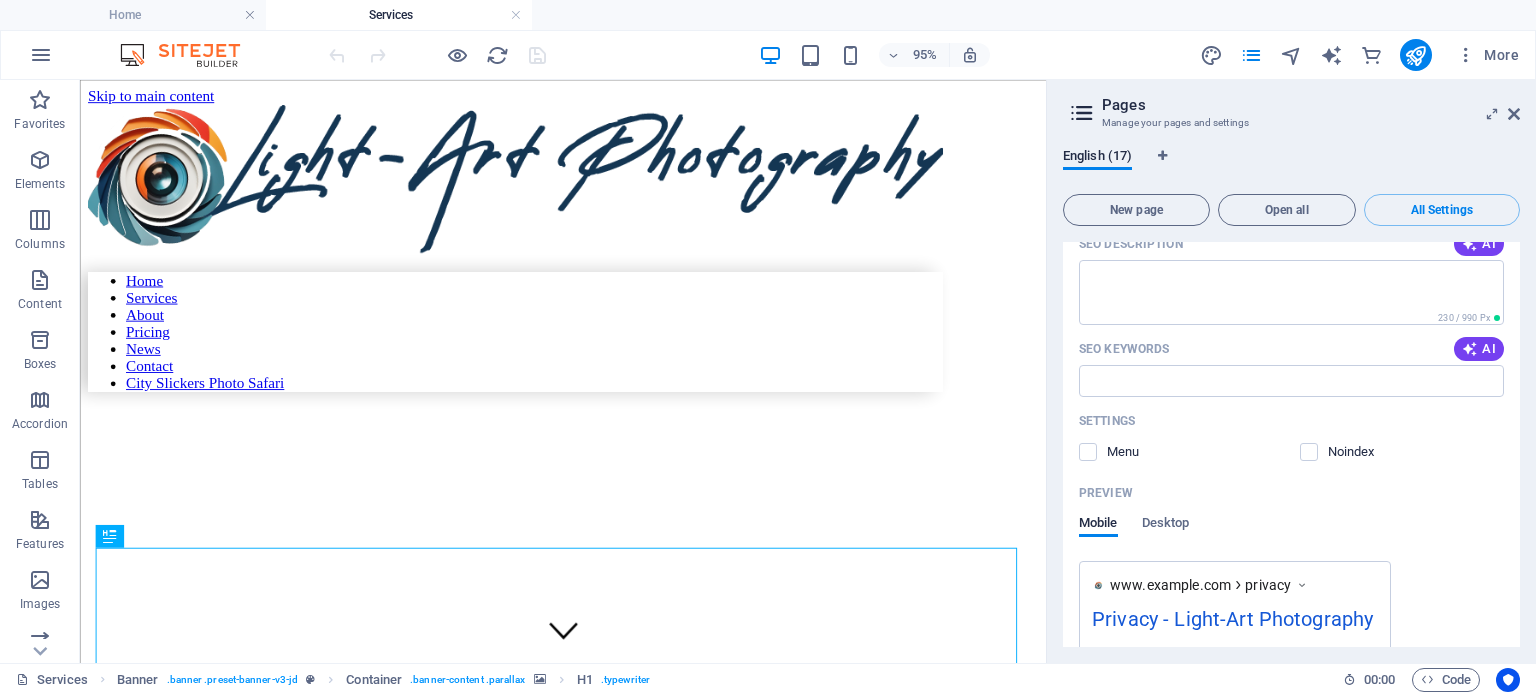 click on "Services" at bounding box center (399, 15) 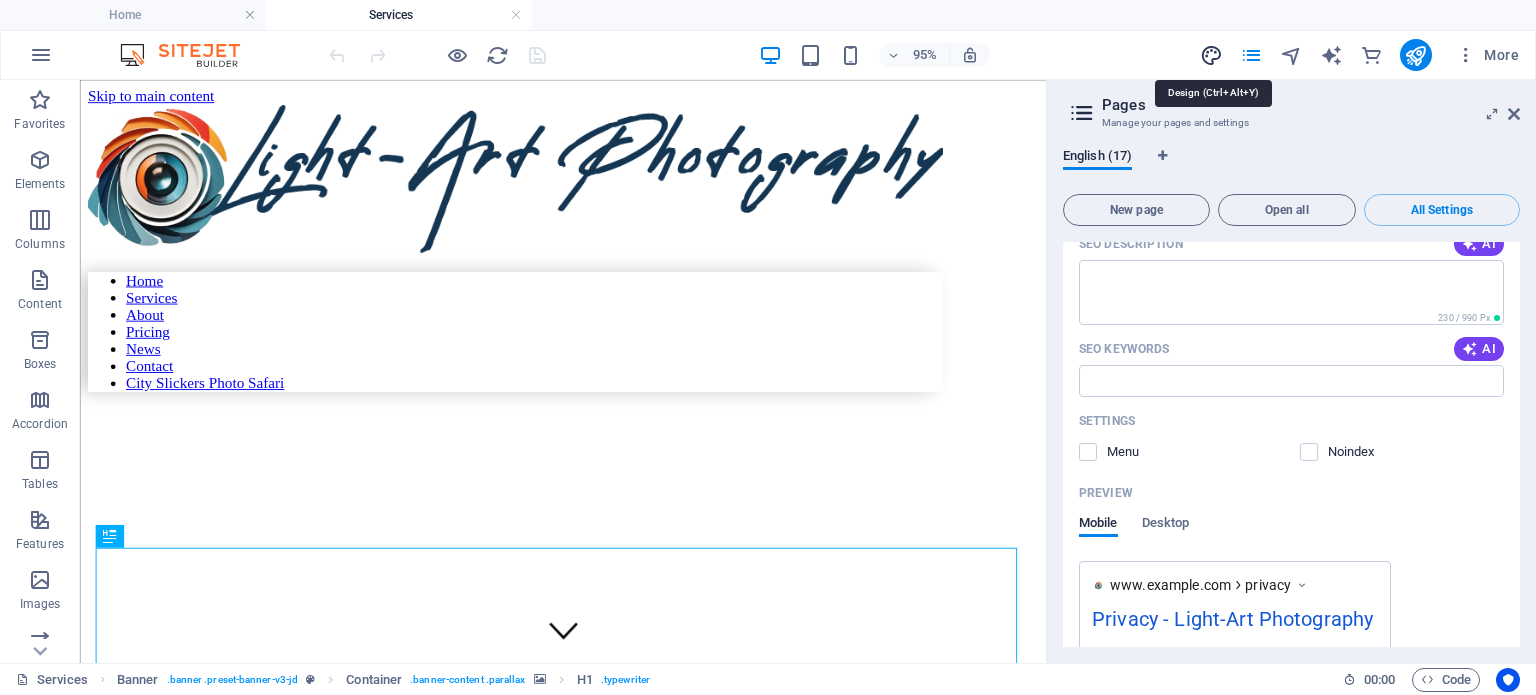click at bounding box center (1211, 55) 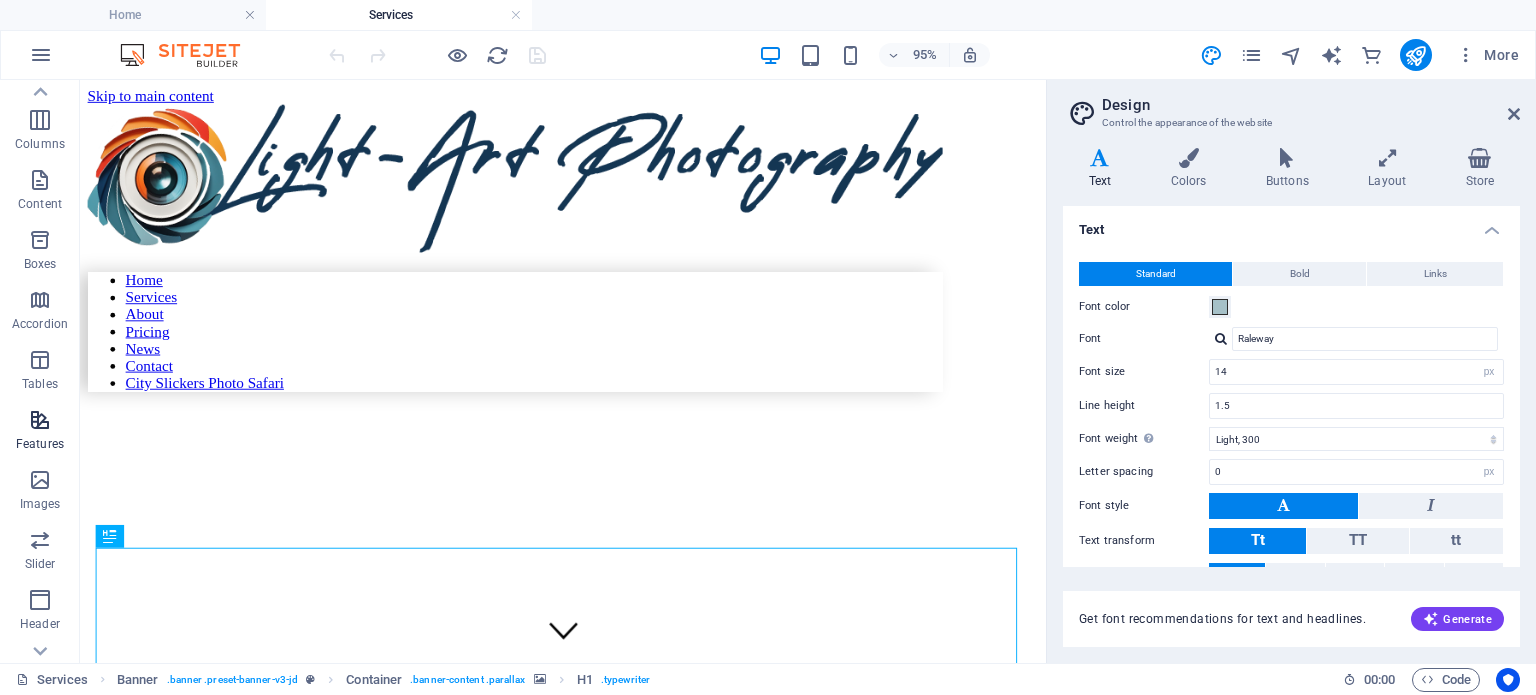 scroll, scrollTop: 300, scrollLeft: 0, axis: vertical 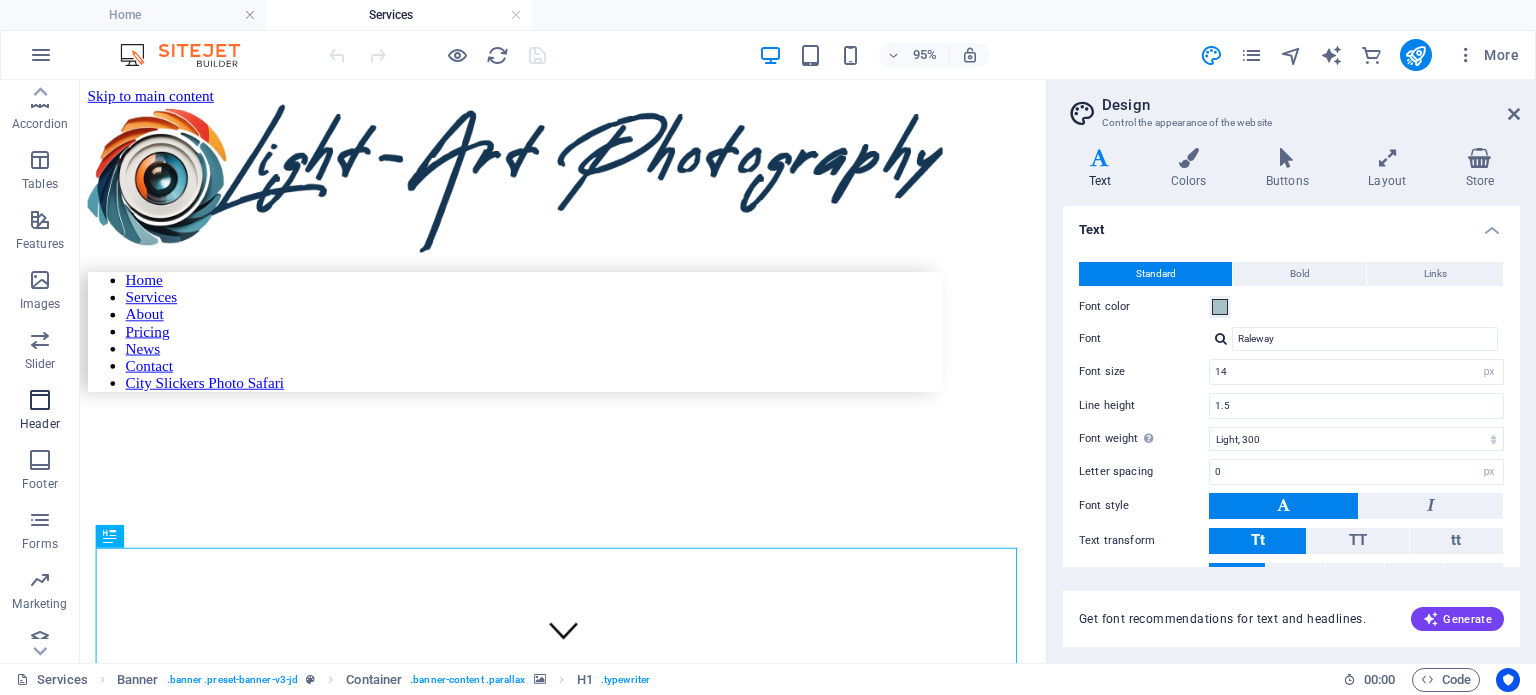 click at bounding box center [40, 400] 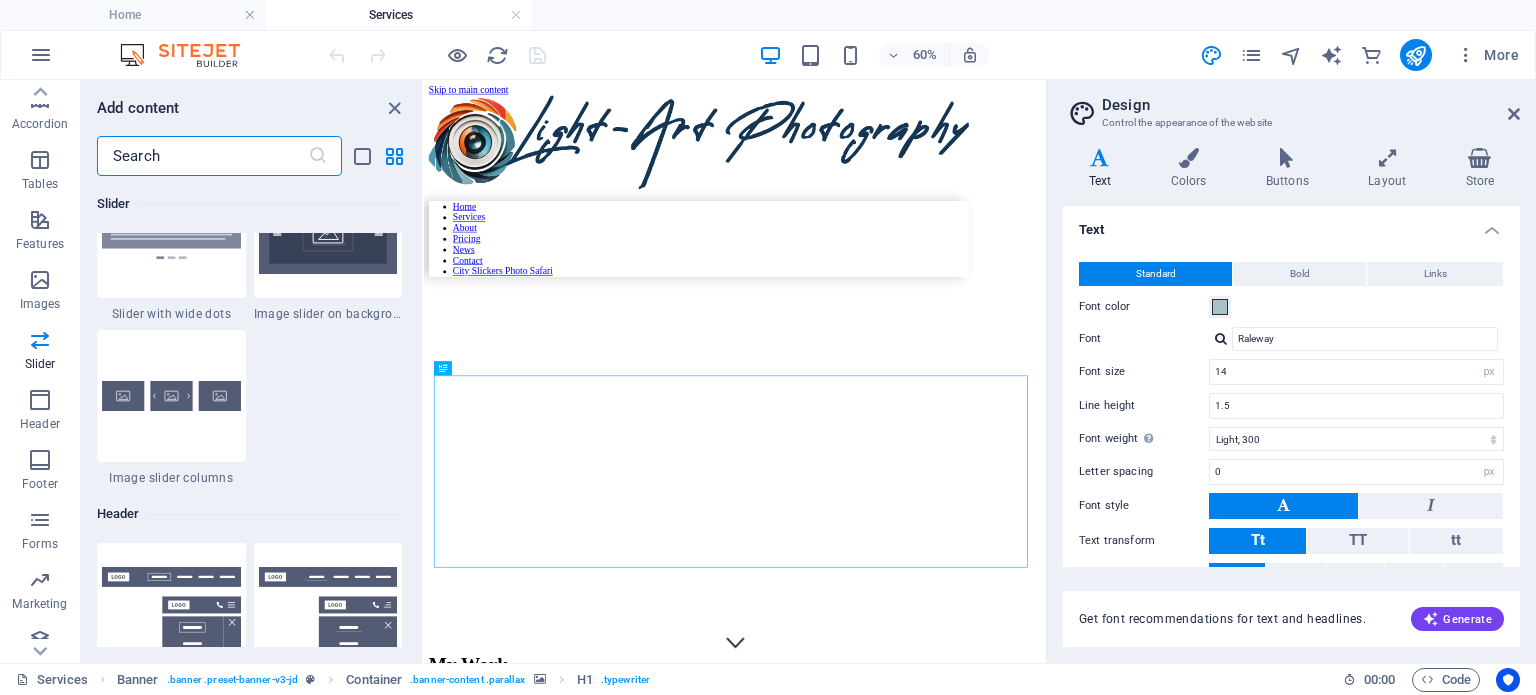 scroll, scrollTop: 11970, scrollLeft: 0, axis: vertical 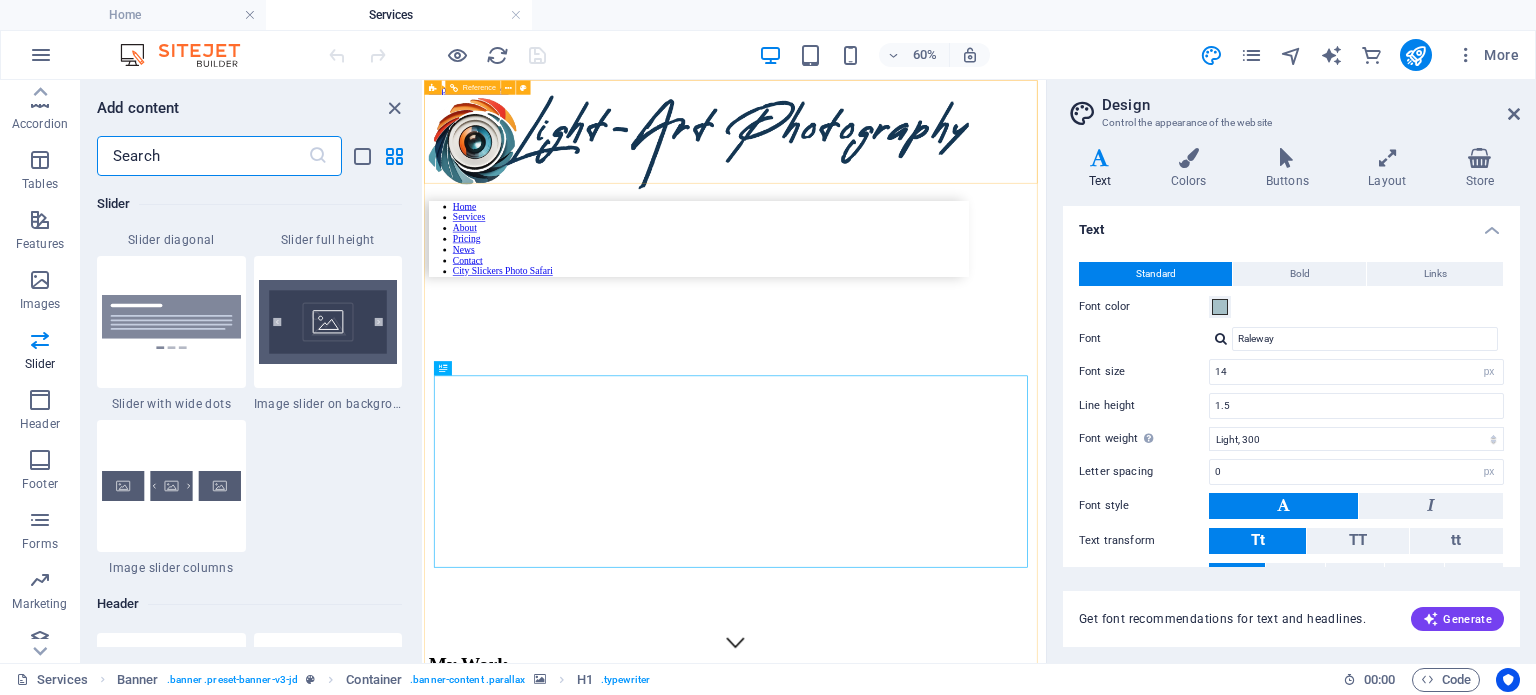 click on "Reference" at bounding box center [478, 87] 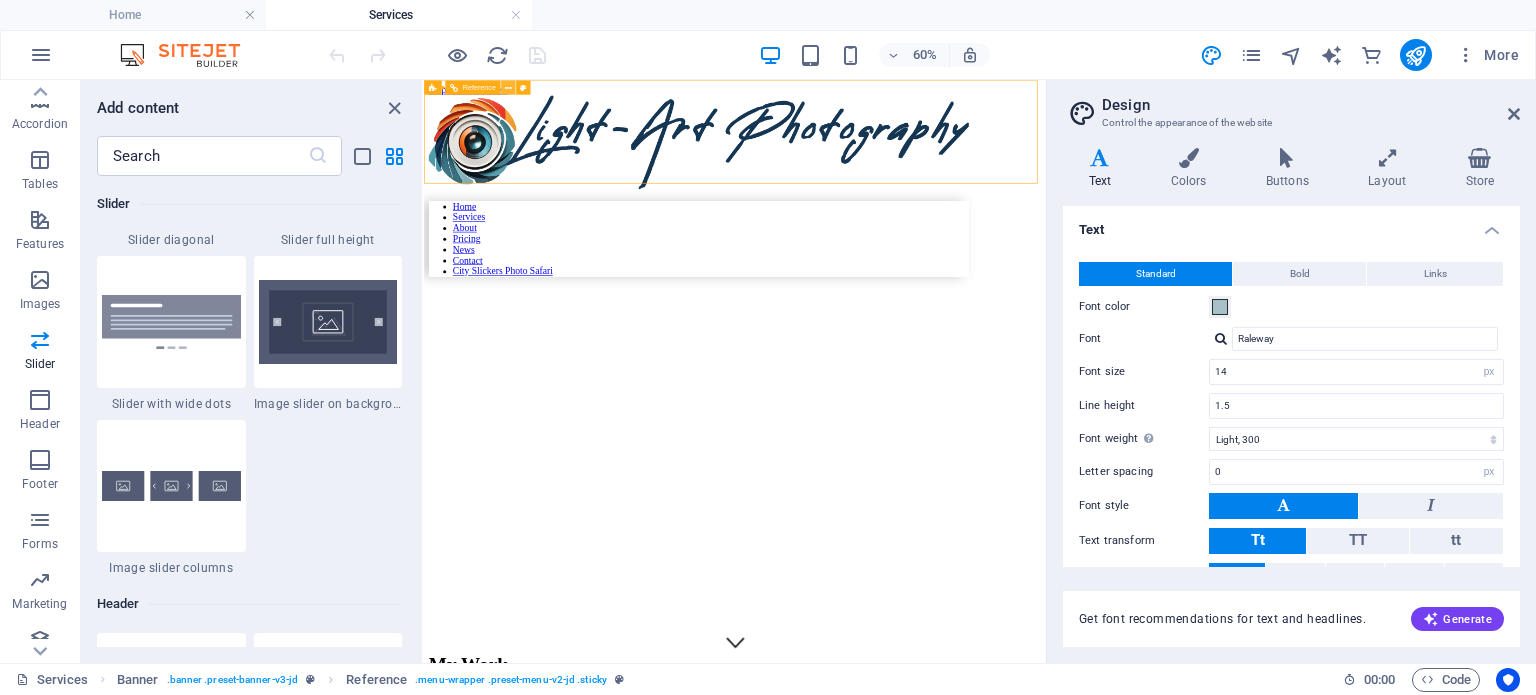click at bounding box center (508, 87) 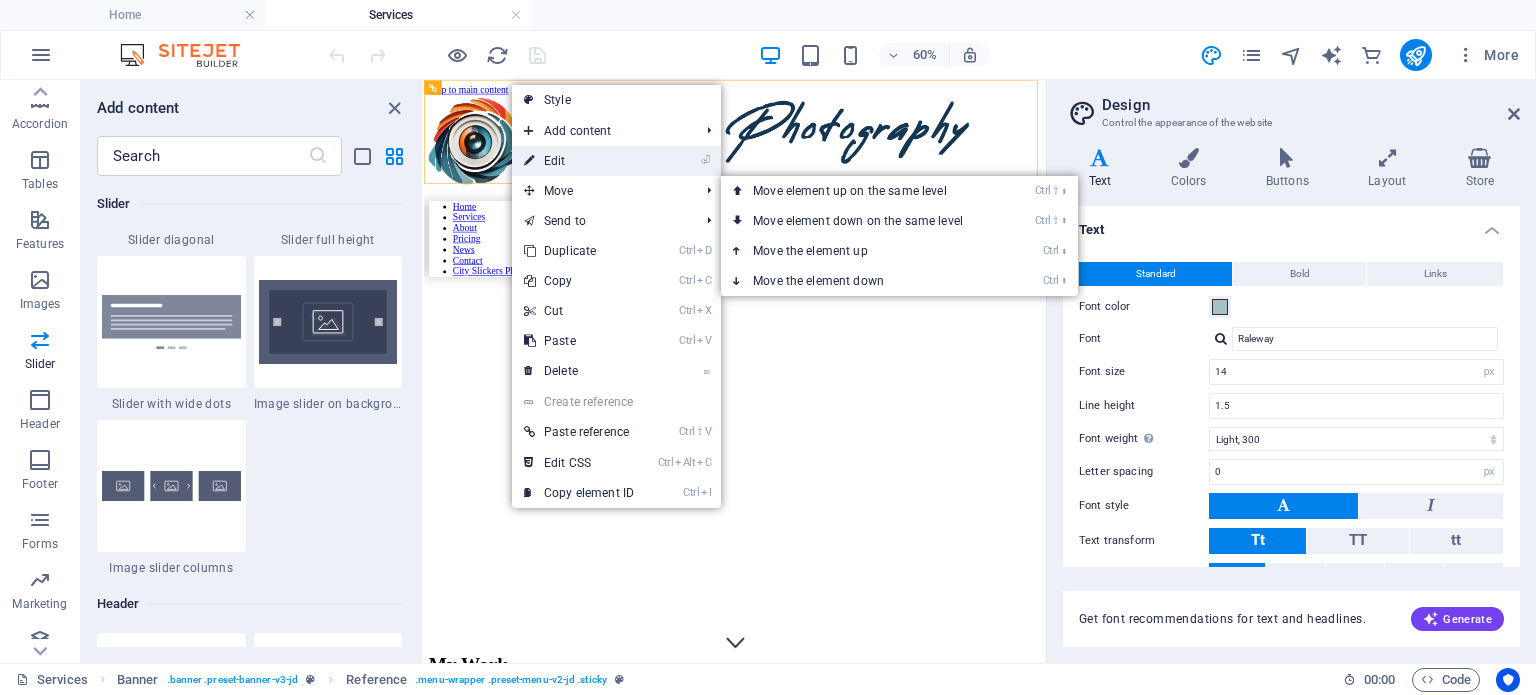 click on "⏎  Edit" at bounding box center [579, 161] 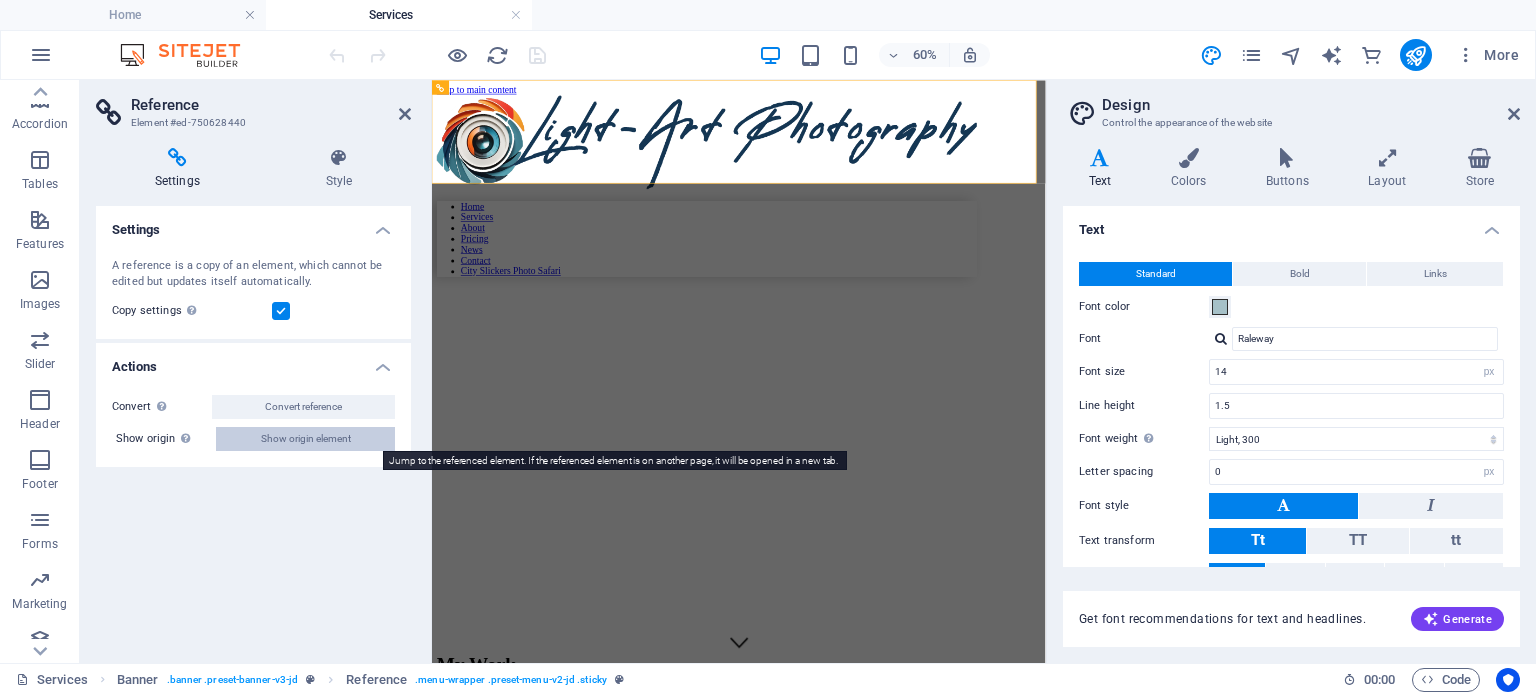 click on "Show origin element" at bounding box center [306, 439] 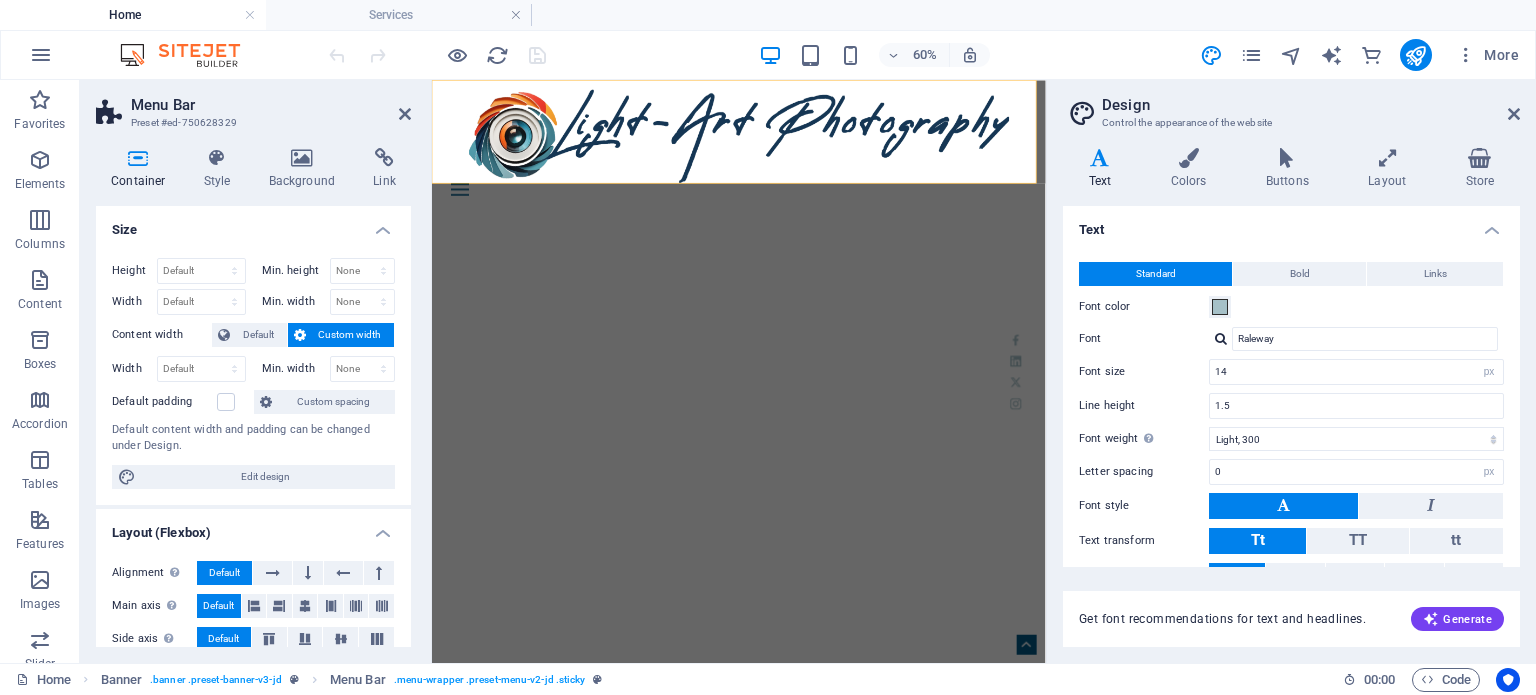 scroll, scrollTop: 0, scrollLeft: 0, axis: both 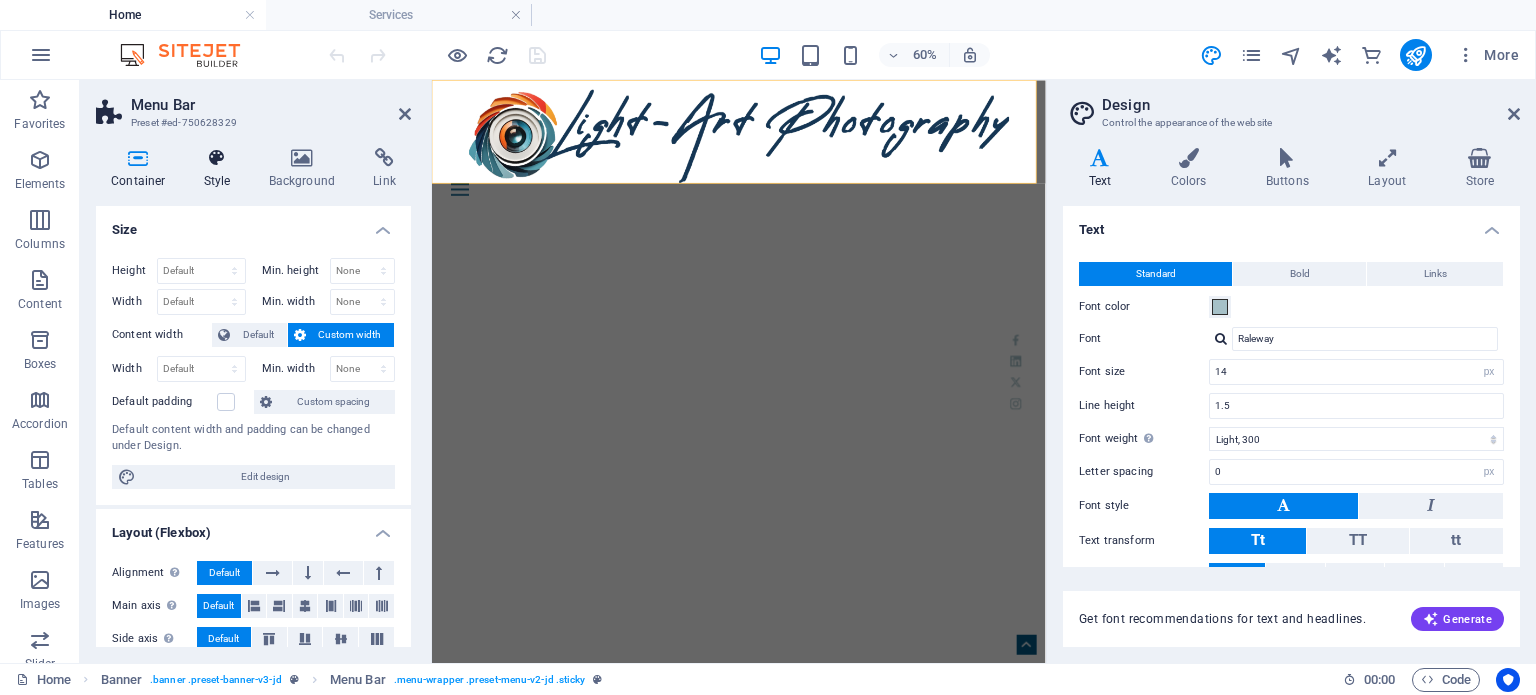 click at bounding box center [217, 158] 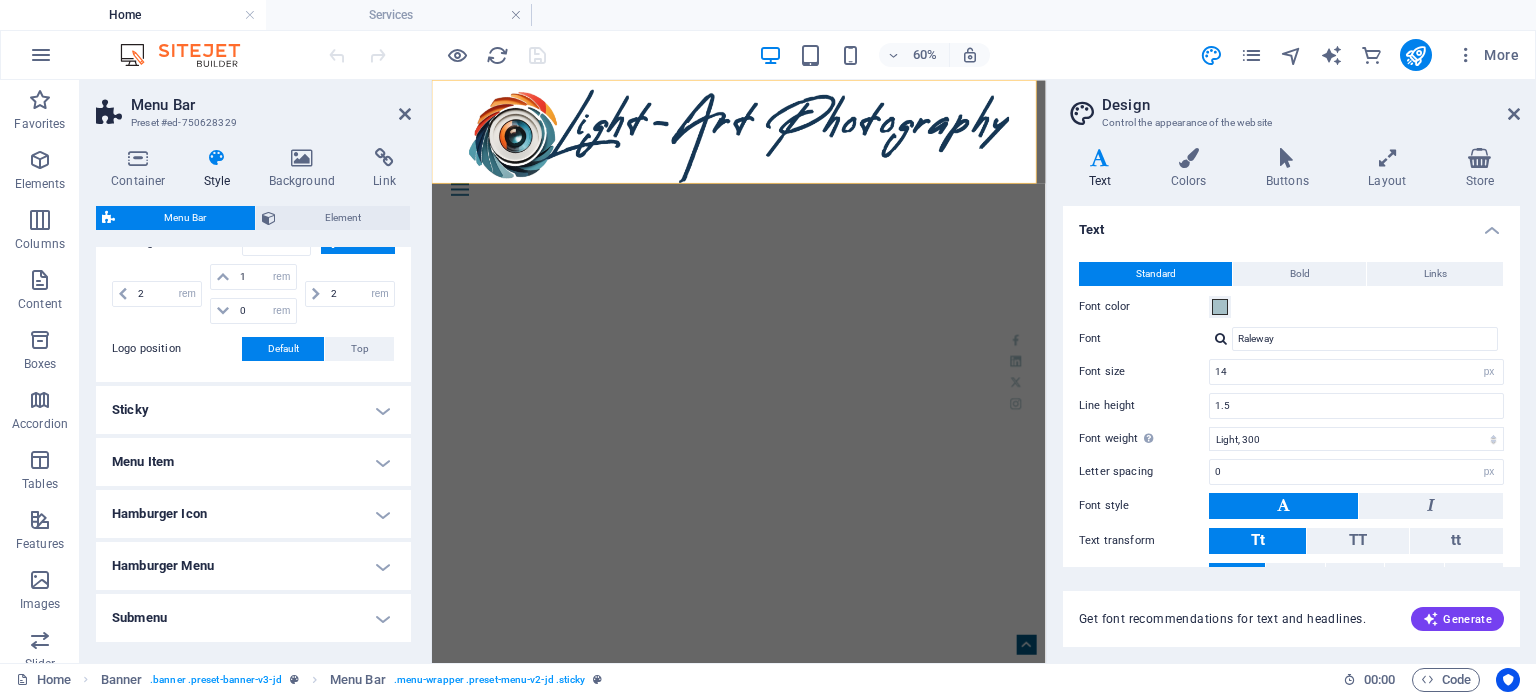 scroll, scrollTop: 500, scrollLeft: 0, axis: vertical 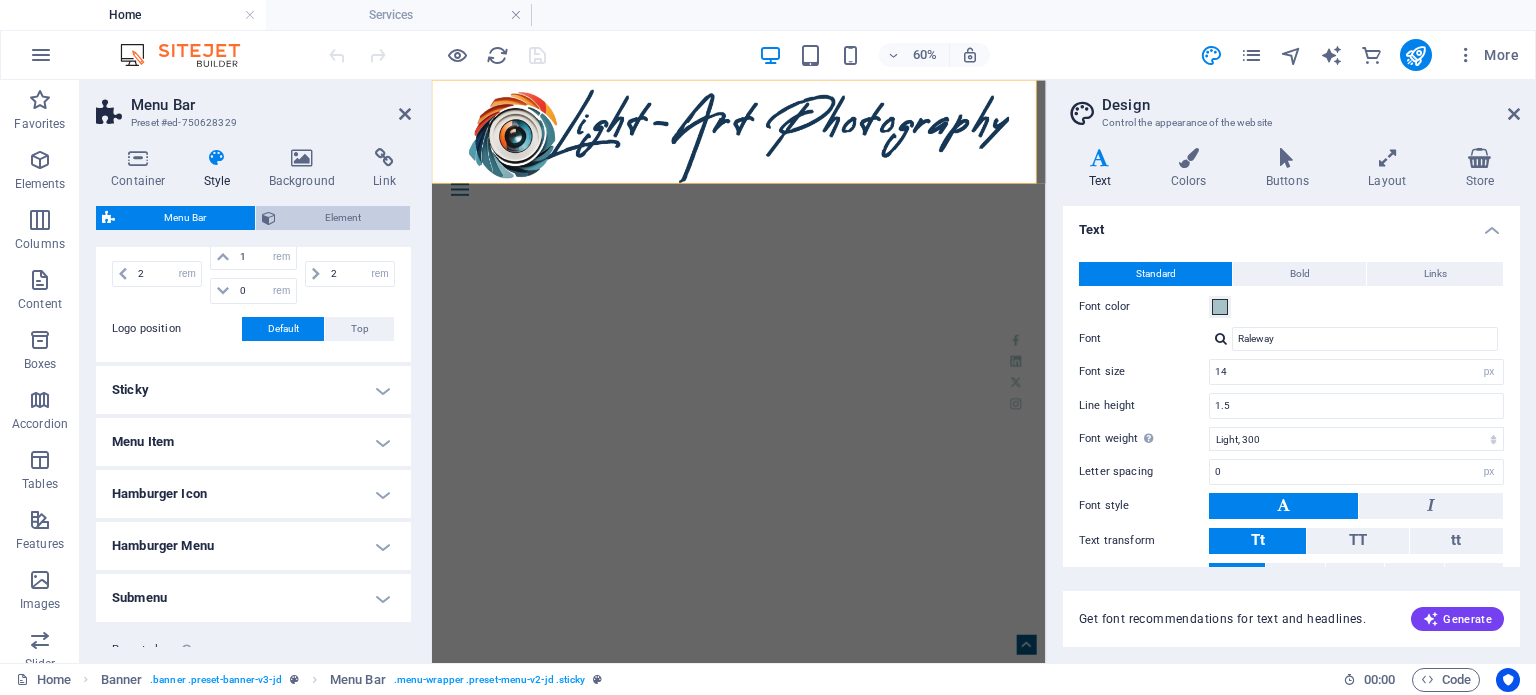 click on "Element" at bounding box center (343, 218) 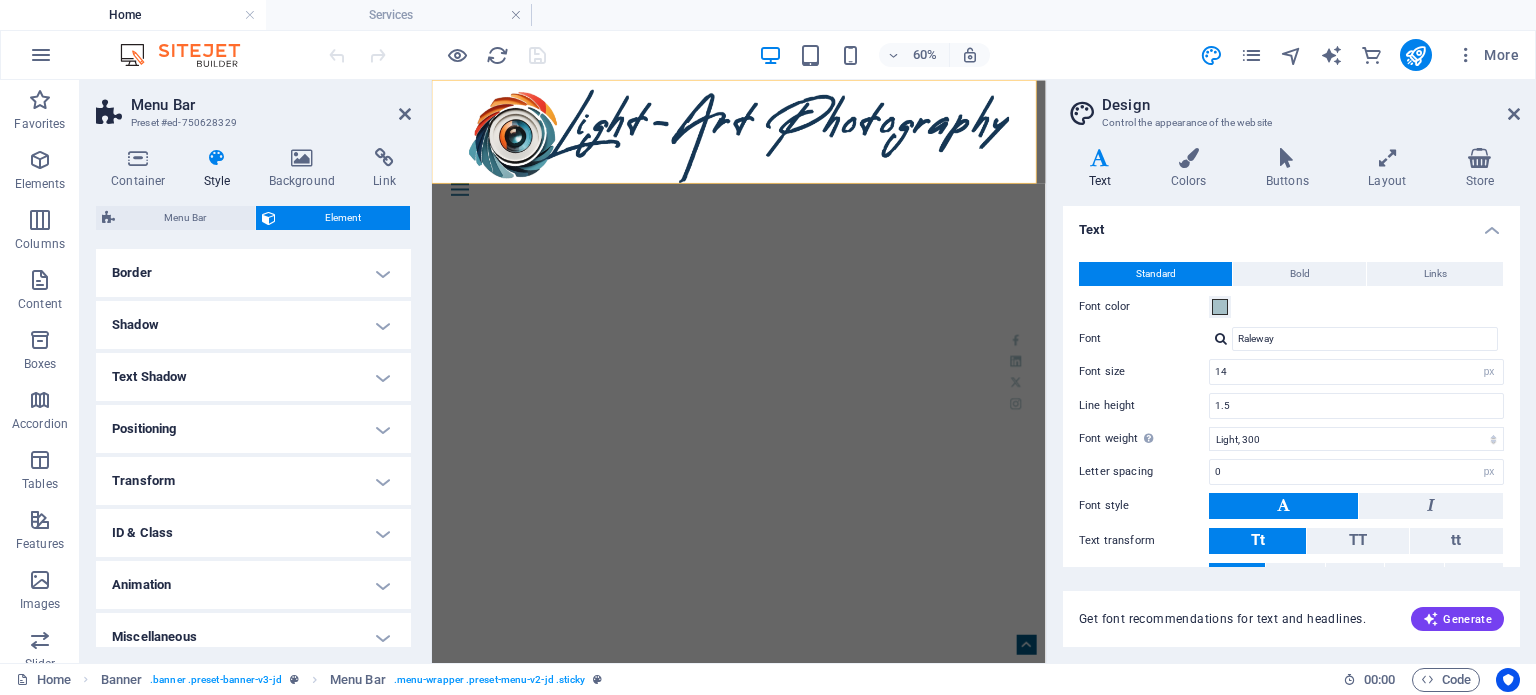 scroll, scrollTop: 444, scrollLeft: 0, axis: vertical 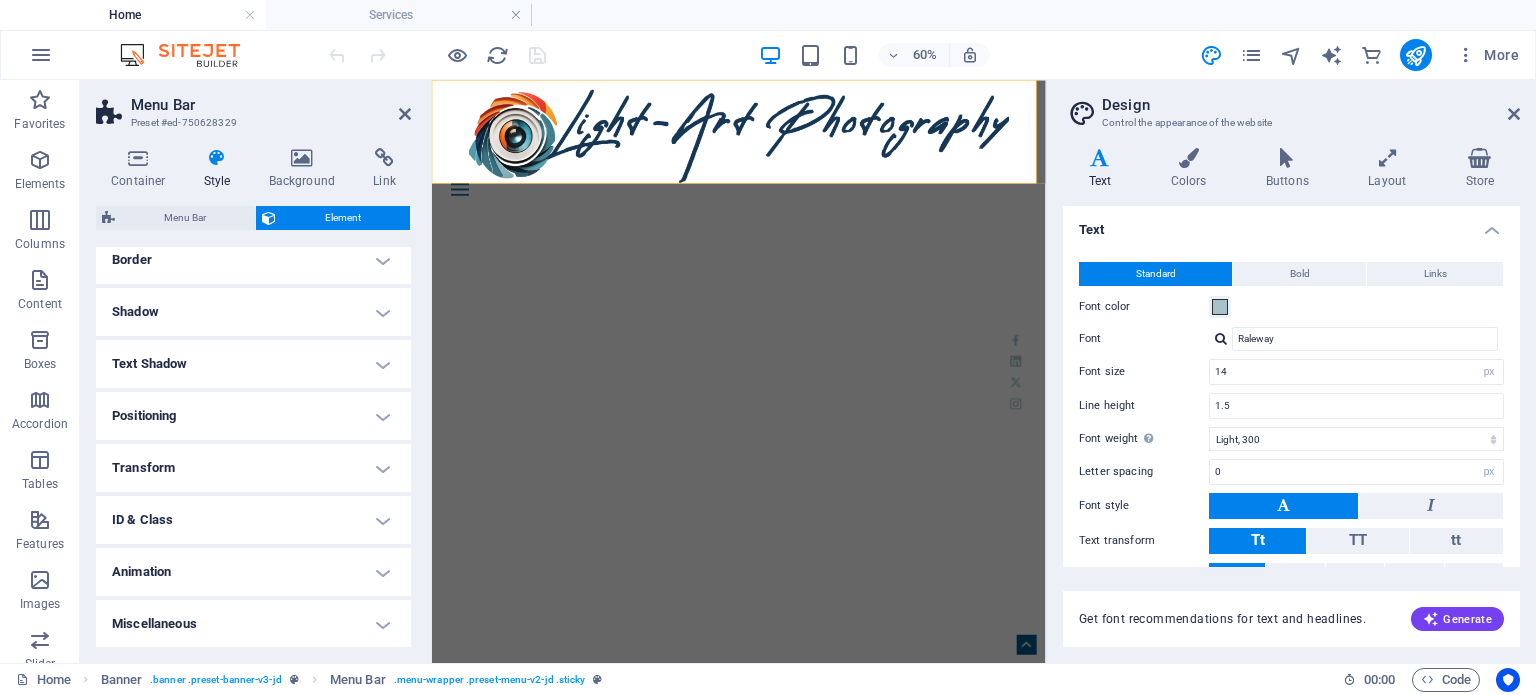 click on "Miscellaneous" at bounding box center (253, 624) 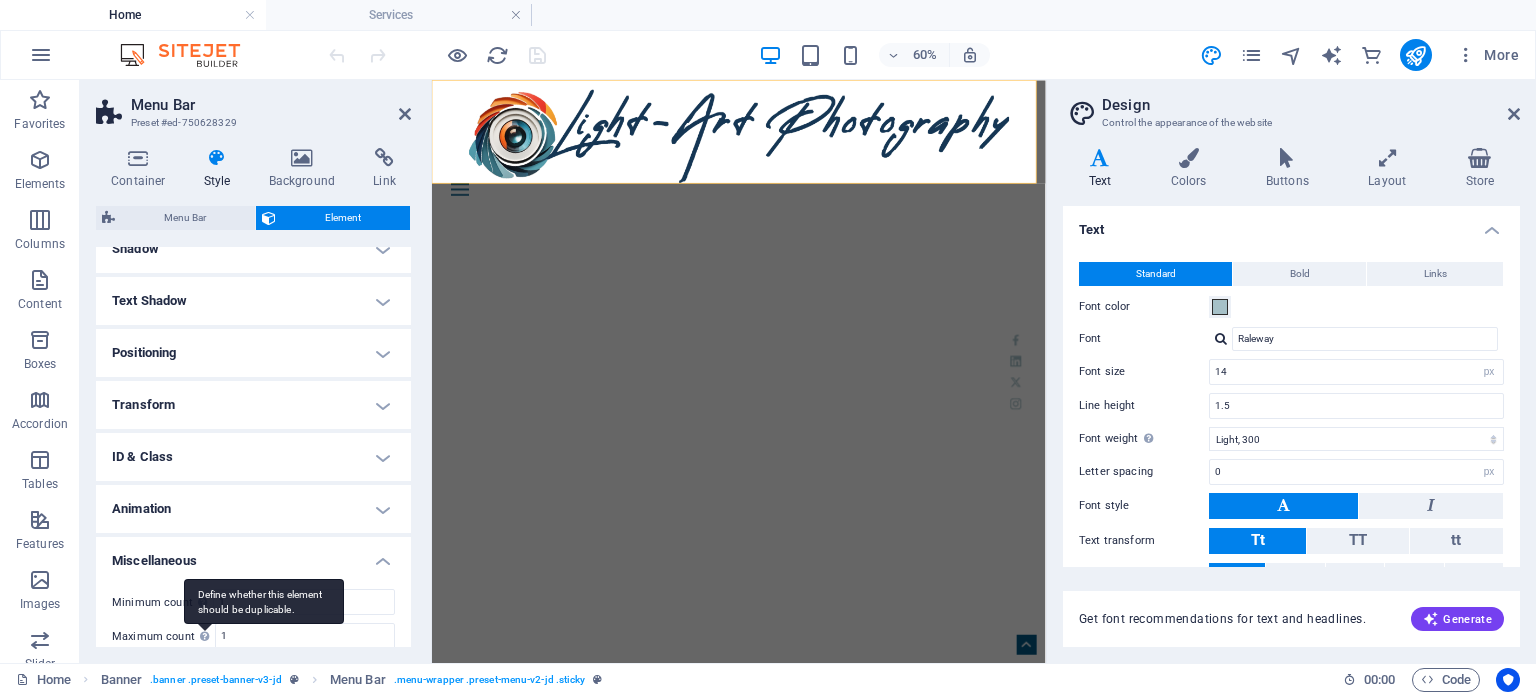 scroll, scrollTop: 567, scrollLeft: 0, axis: vertical 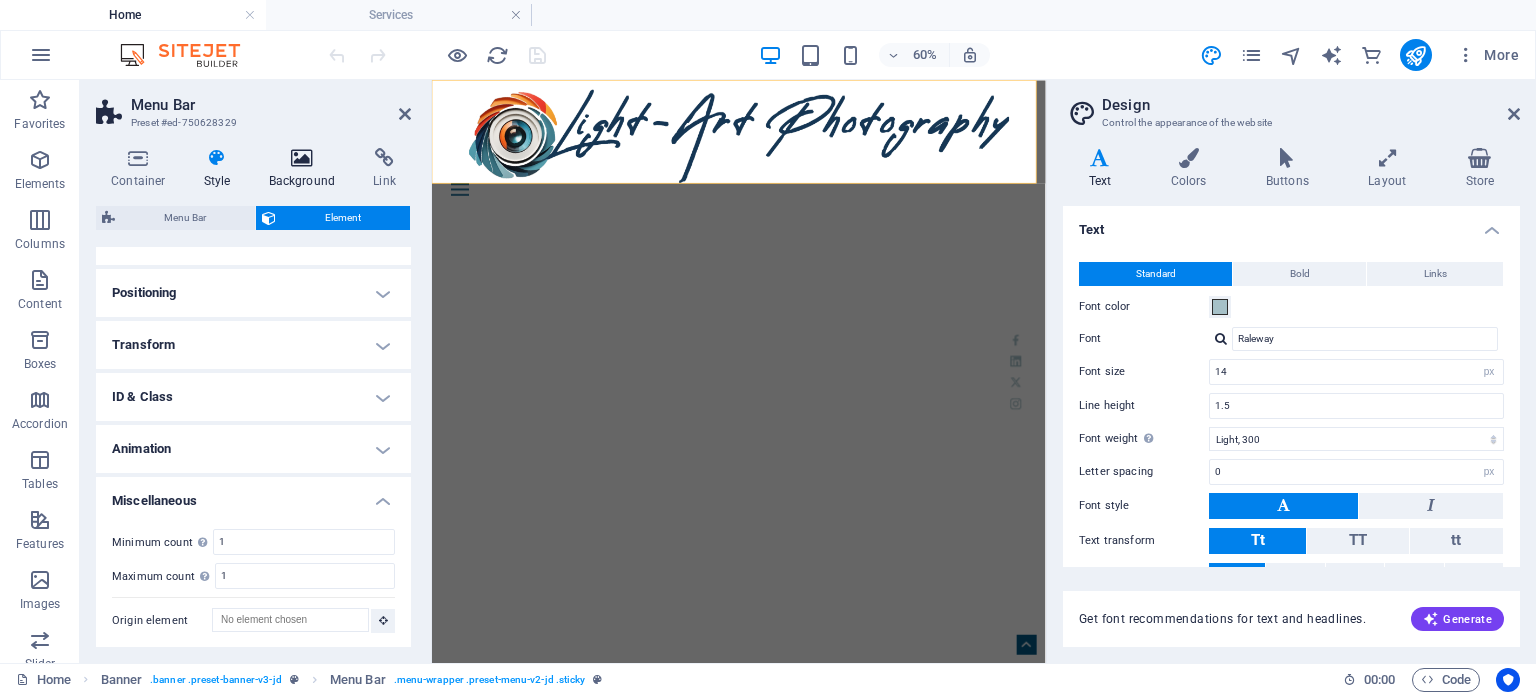 click at bounding box center [302, 158] 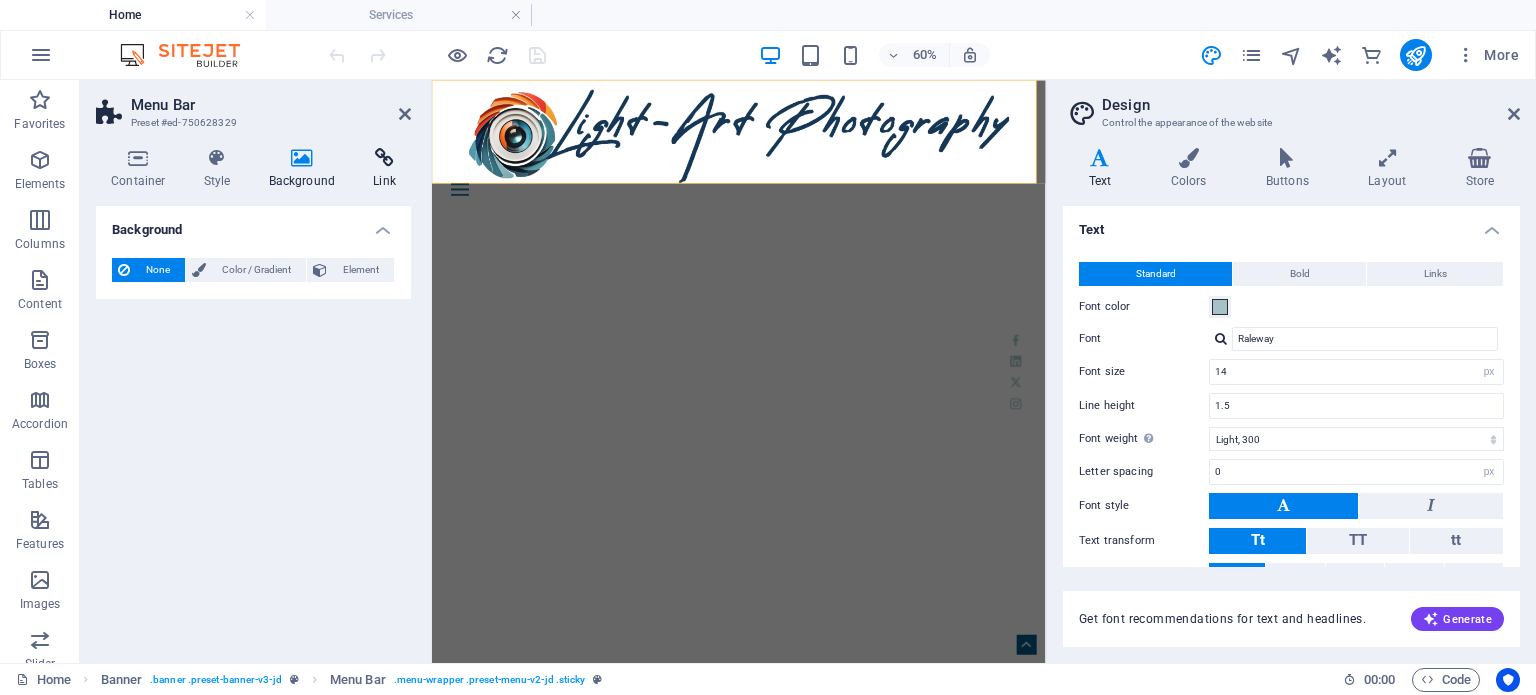 click on "Link" at bounding box center (384, 169) 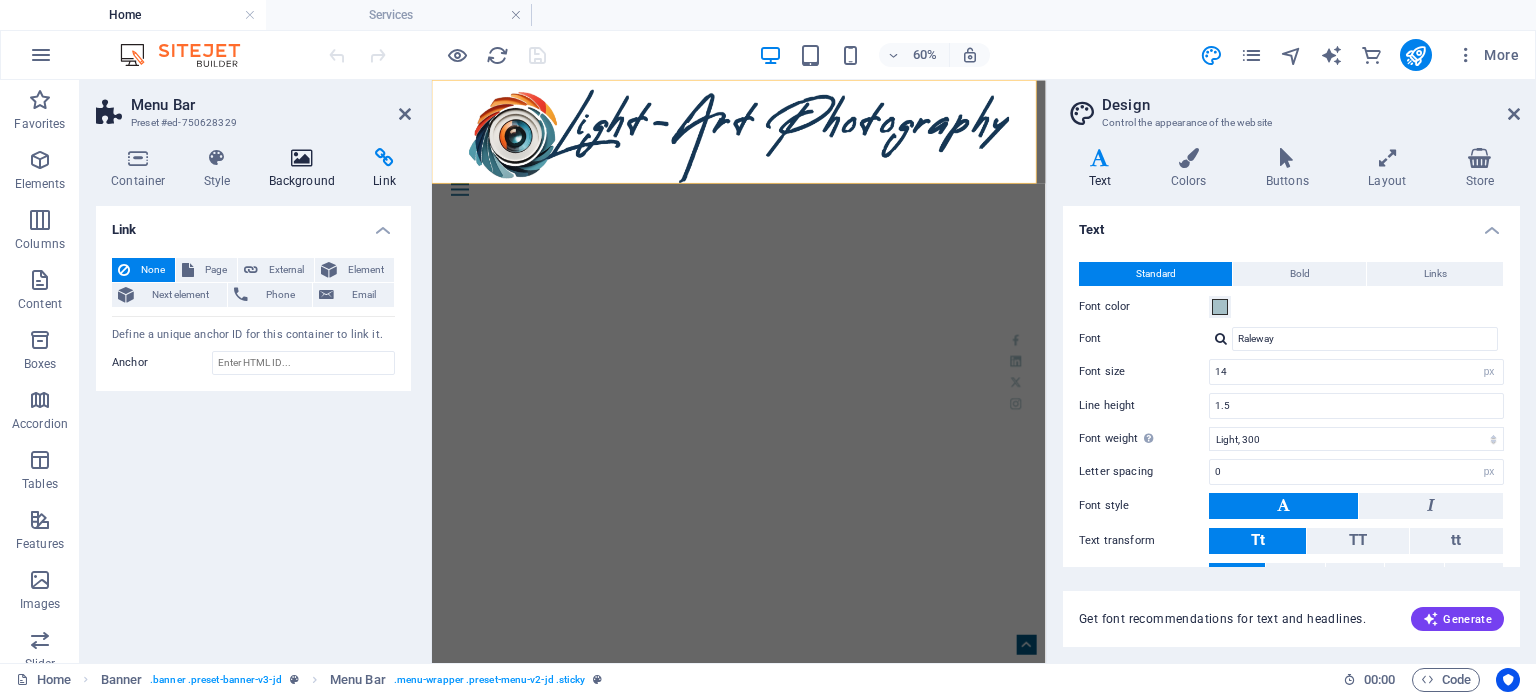 click at bounding box center (302, 158) 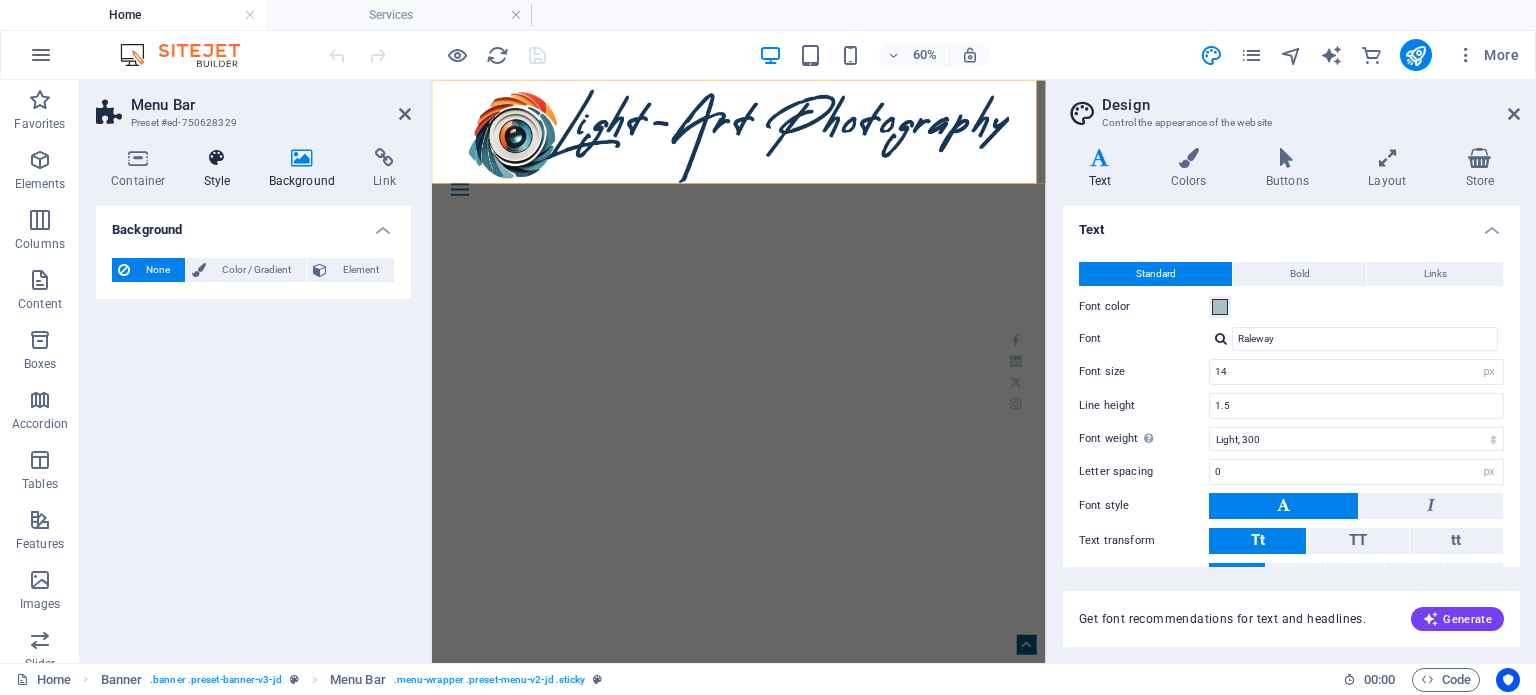 click at bounding box center (217, 158) 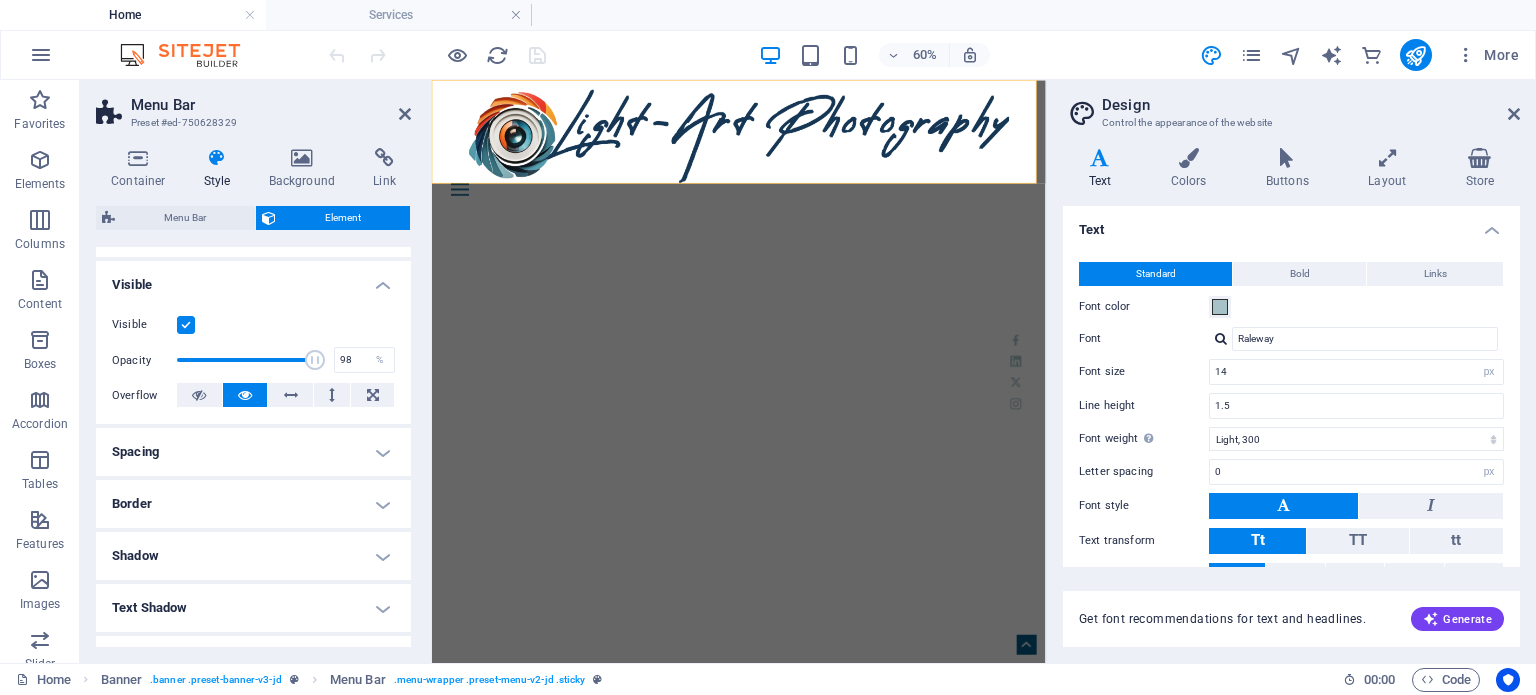 scroll, scrollTop: 567, scrollLeft: 0, axis: vertical 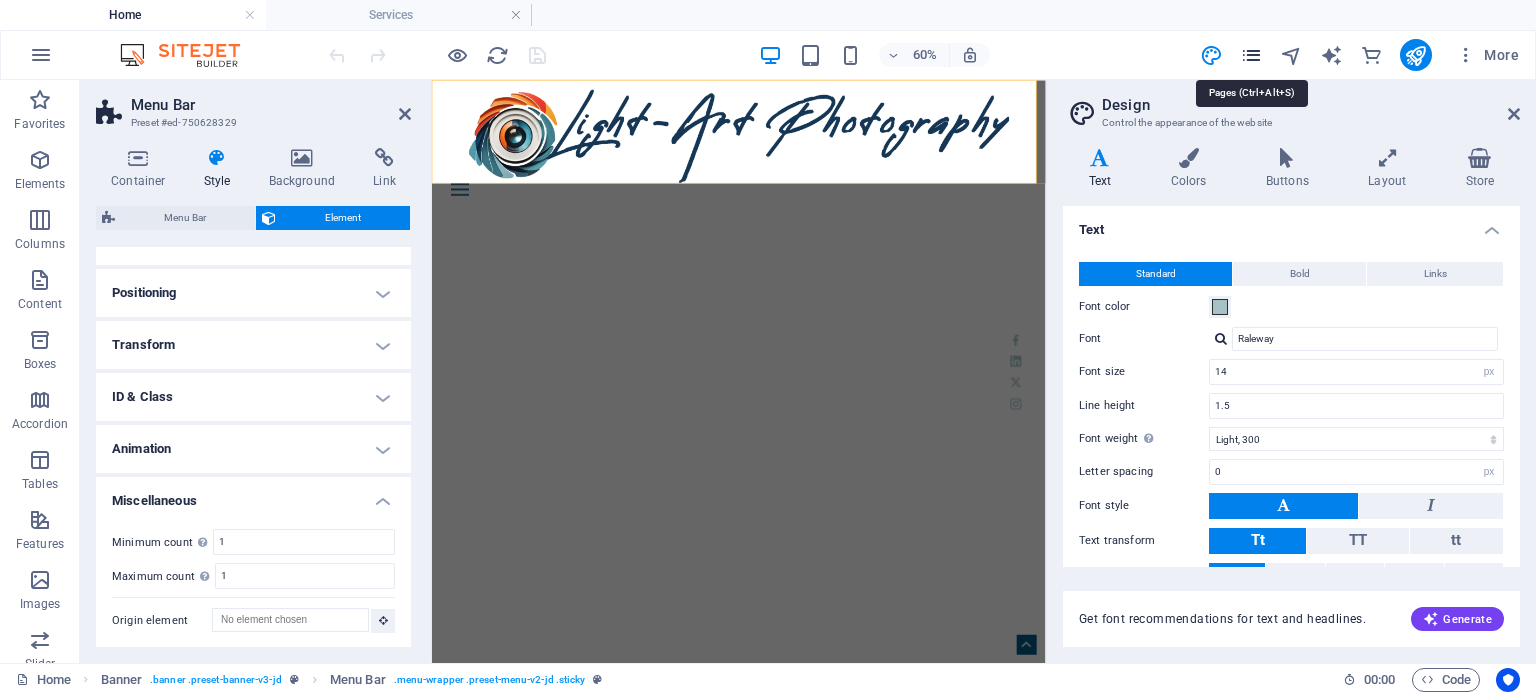 click at bounding box center (1251, 55) 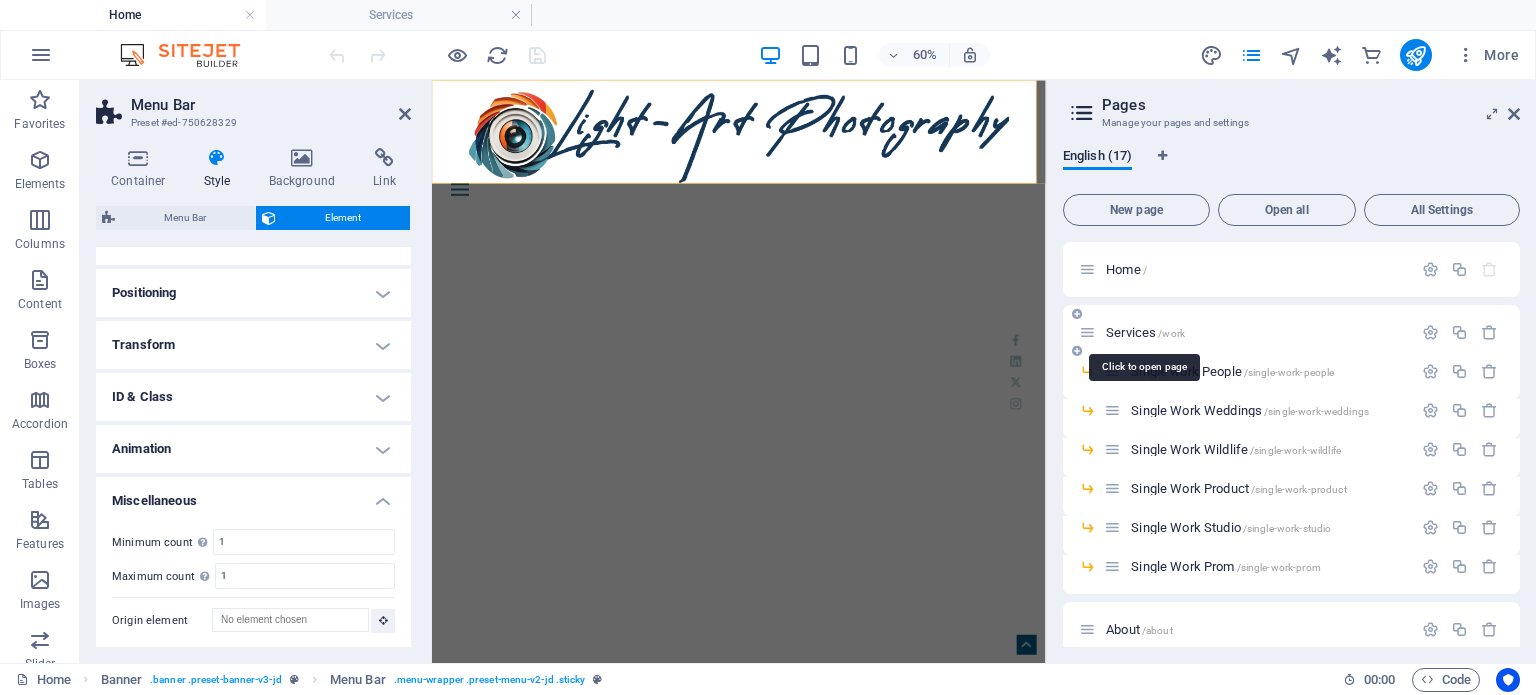 click on "Services /work" at bounding box center [1145, 332] 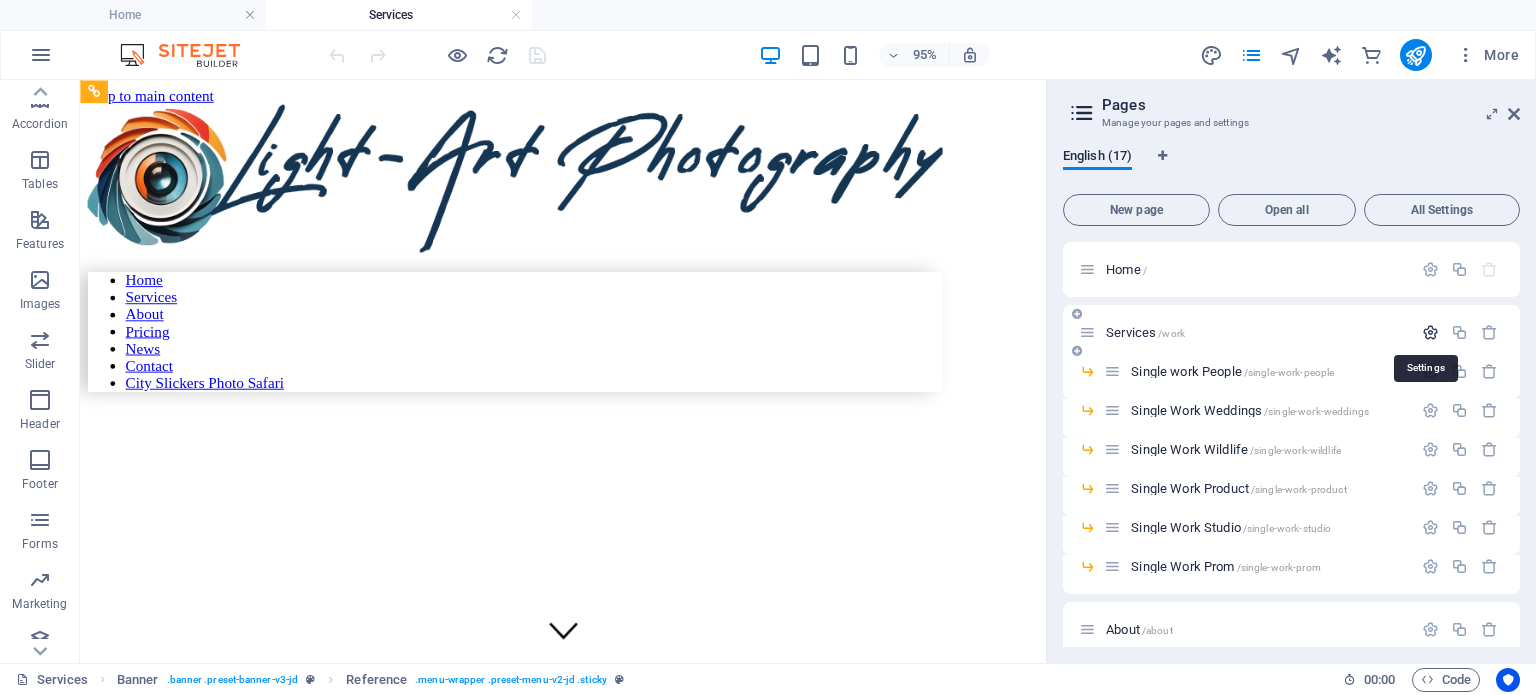click at bounding box center (1430, 332) 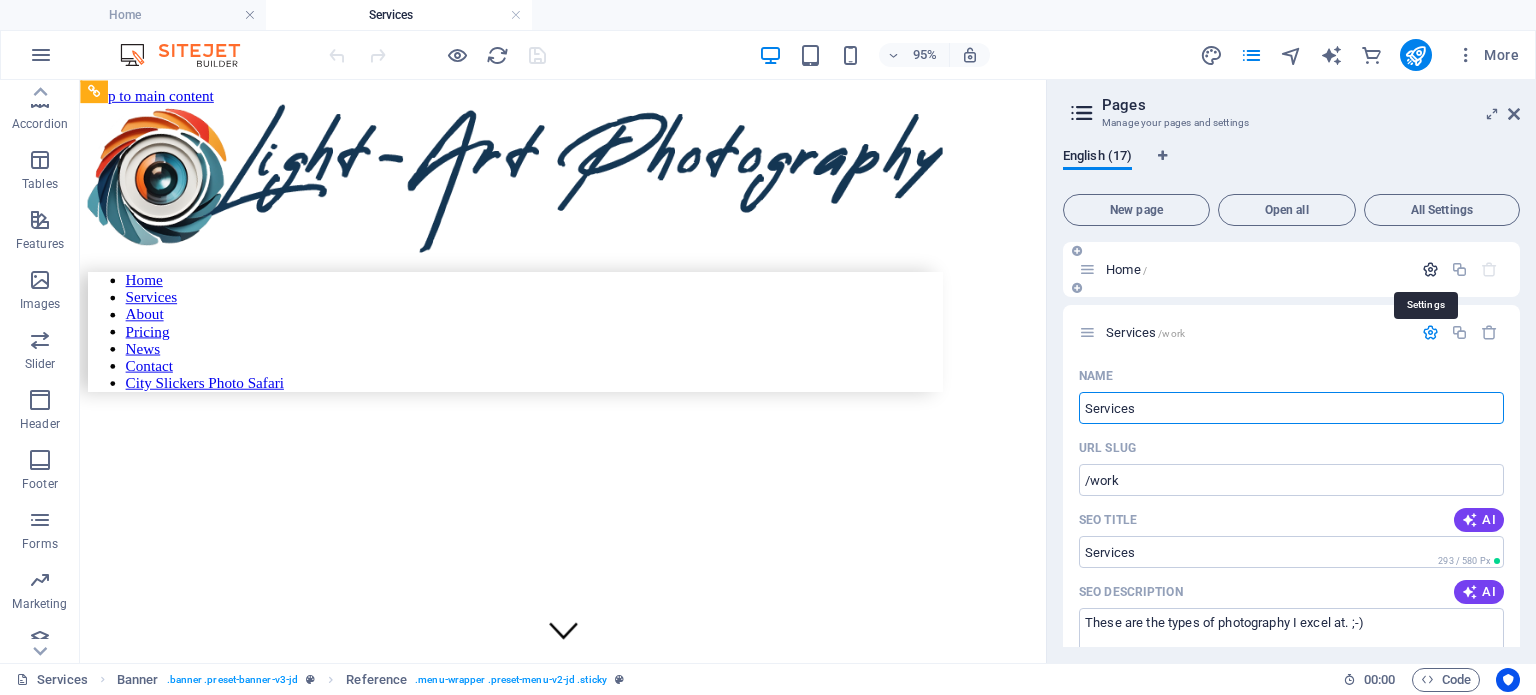 click at bounding box center [1430, 269] 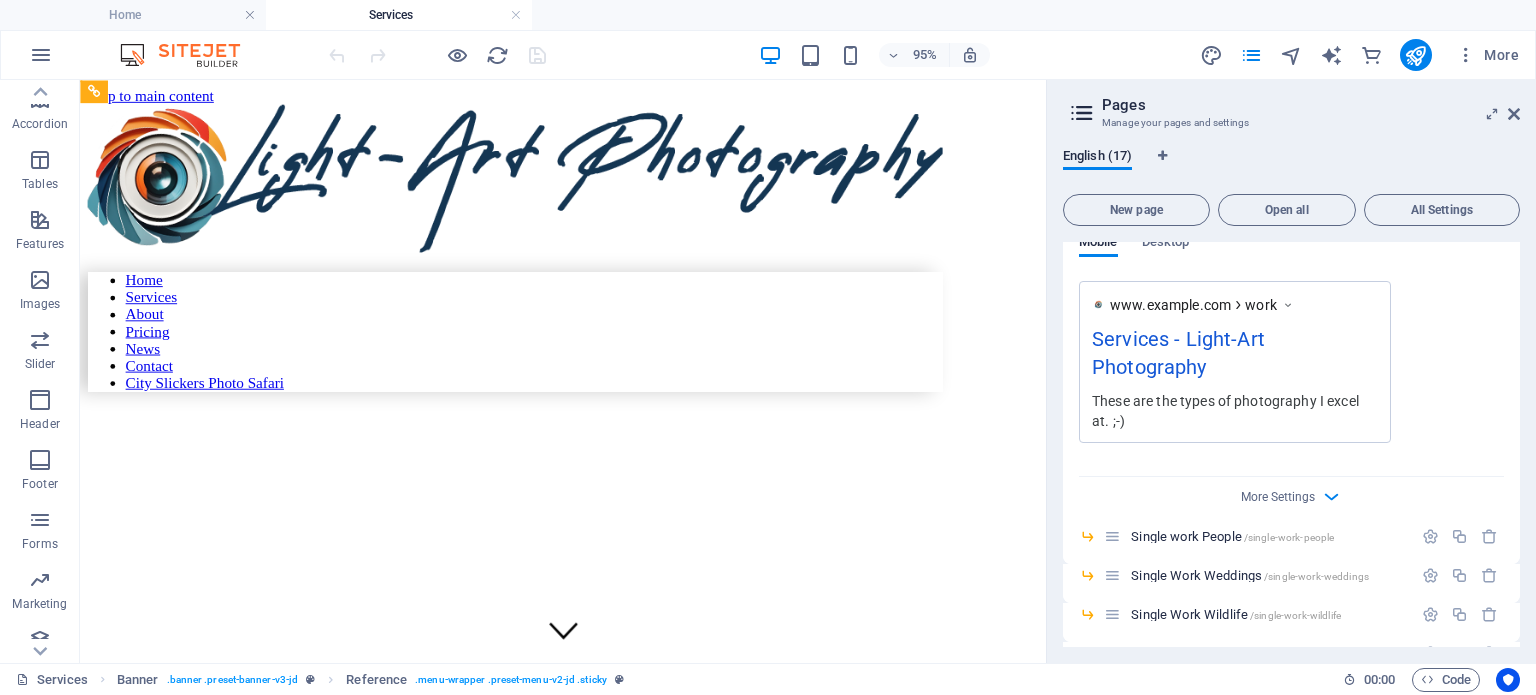 scroll, scrollTop: 1400, scrollLeft: 0, axis: vertical 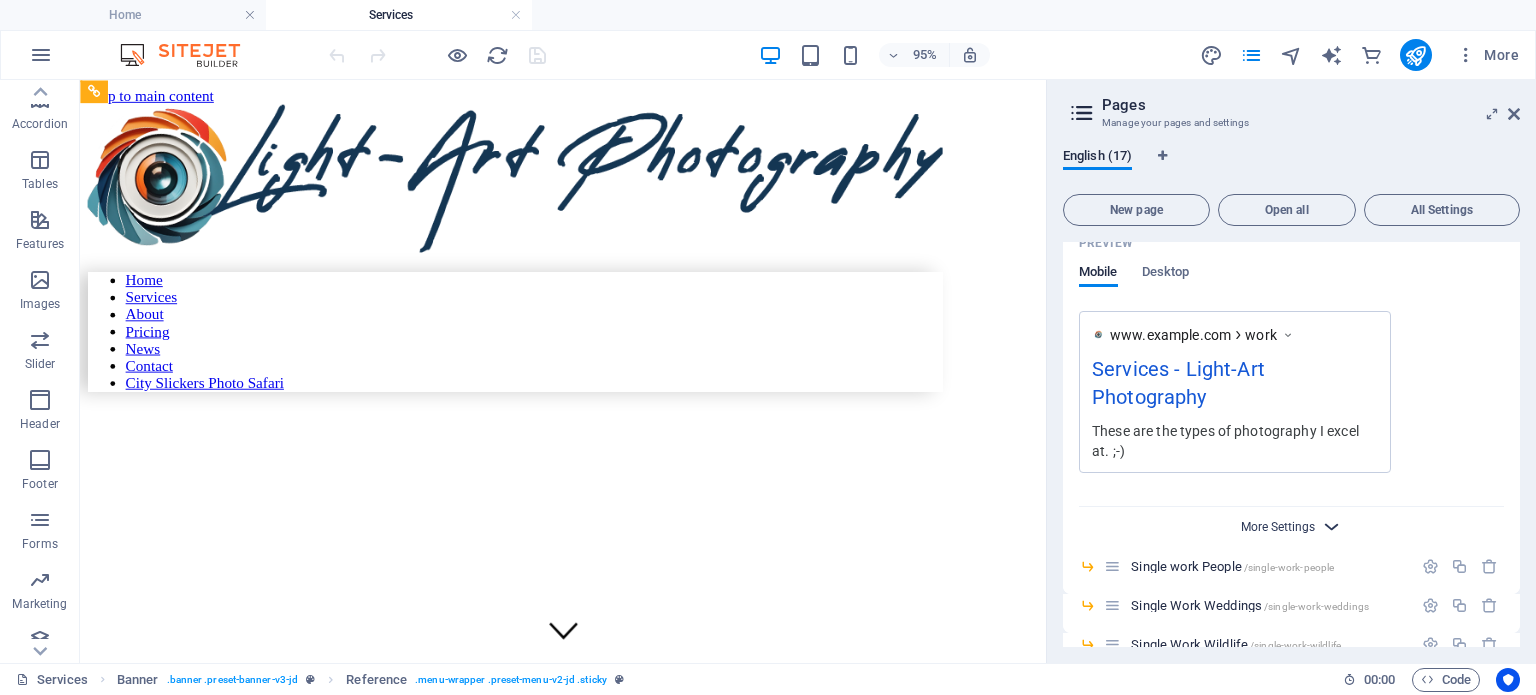 click on "More Settings" at bounding box center [1278, 527] 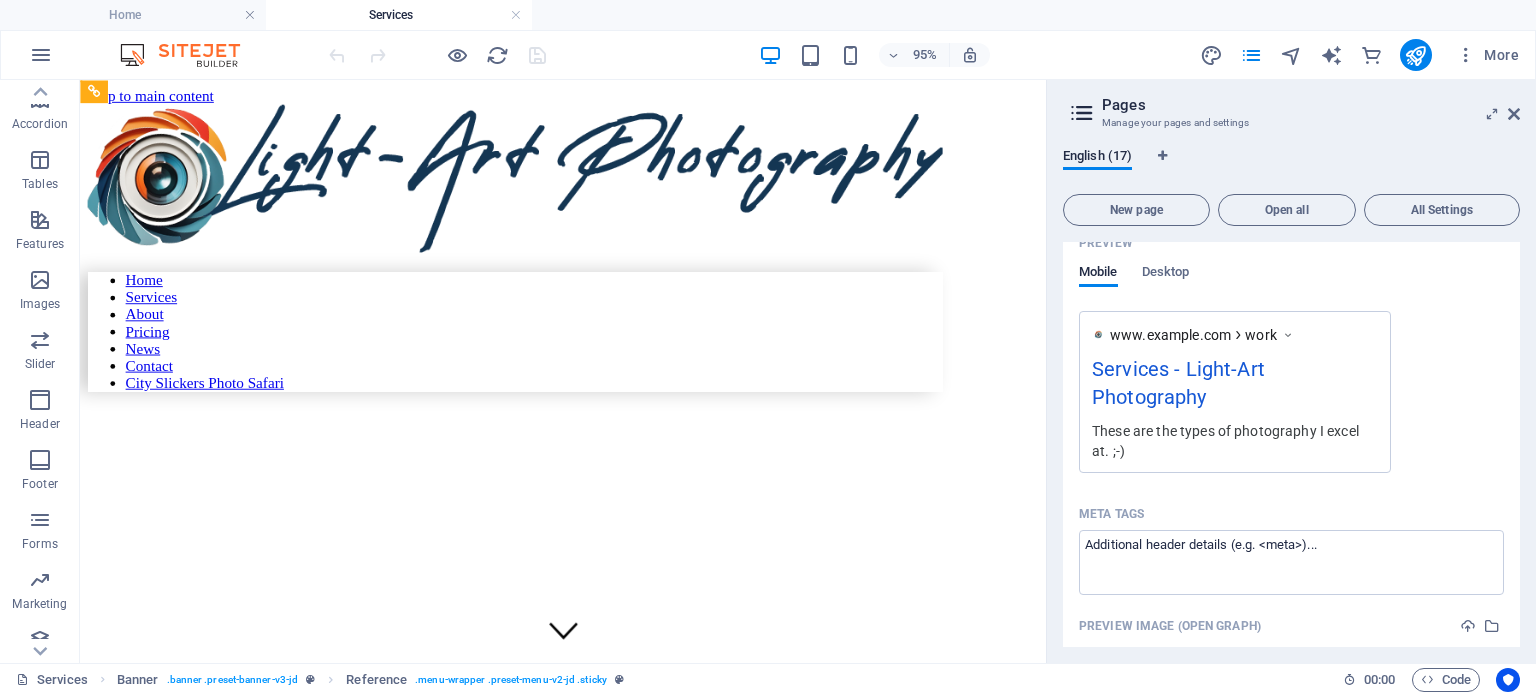 scroll, scrollTop: 1500, scrollLeft: 0, axis: vertical 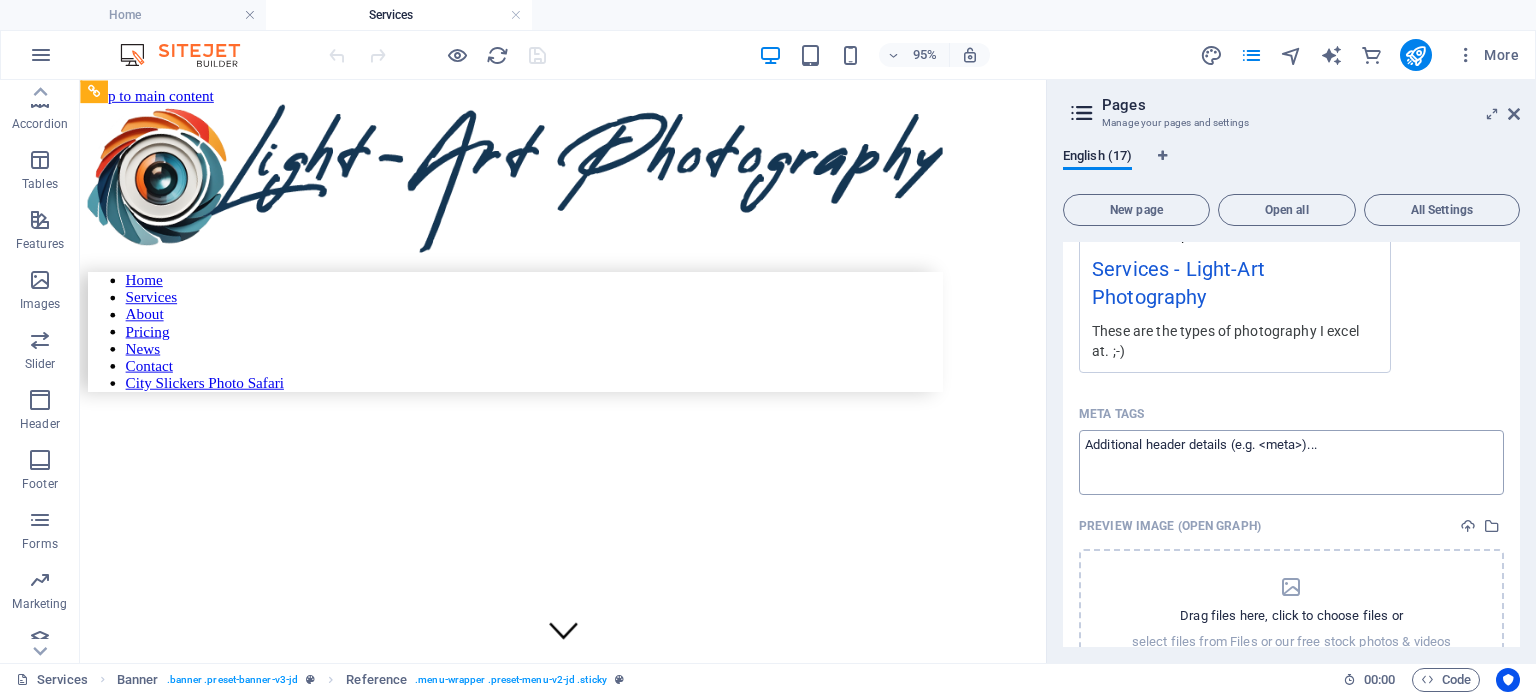 click on "Meta tags ​" at bounding box center (1291, 462) 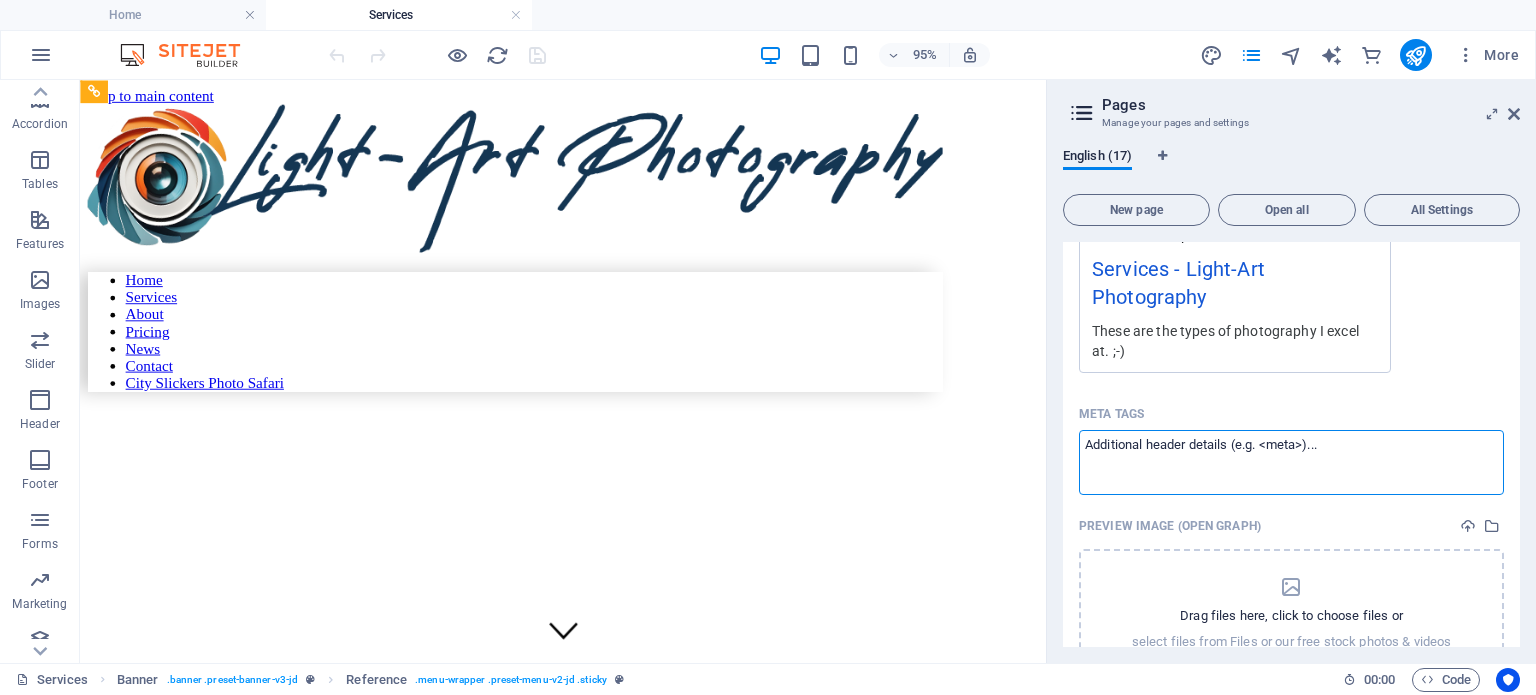 paste on "<script
src='https://cdn.jotfor.ms/agent/embedjs/019865b3058d7051b7602f9eba33af0b32d0/embed.js?skipWelcome=1&maximizable=1'>
</script>" 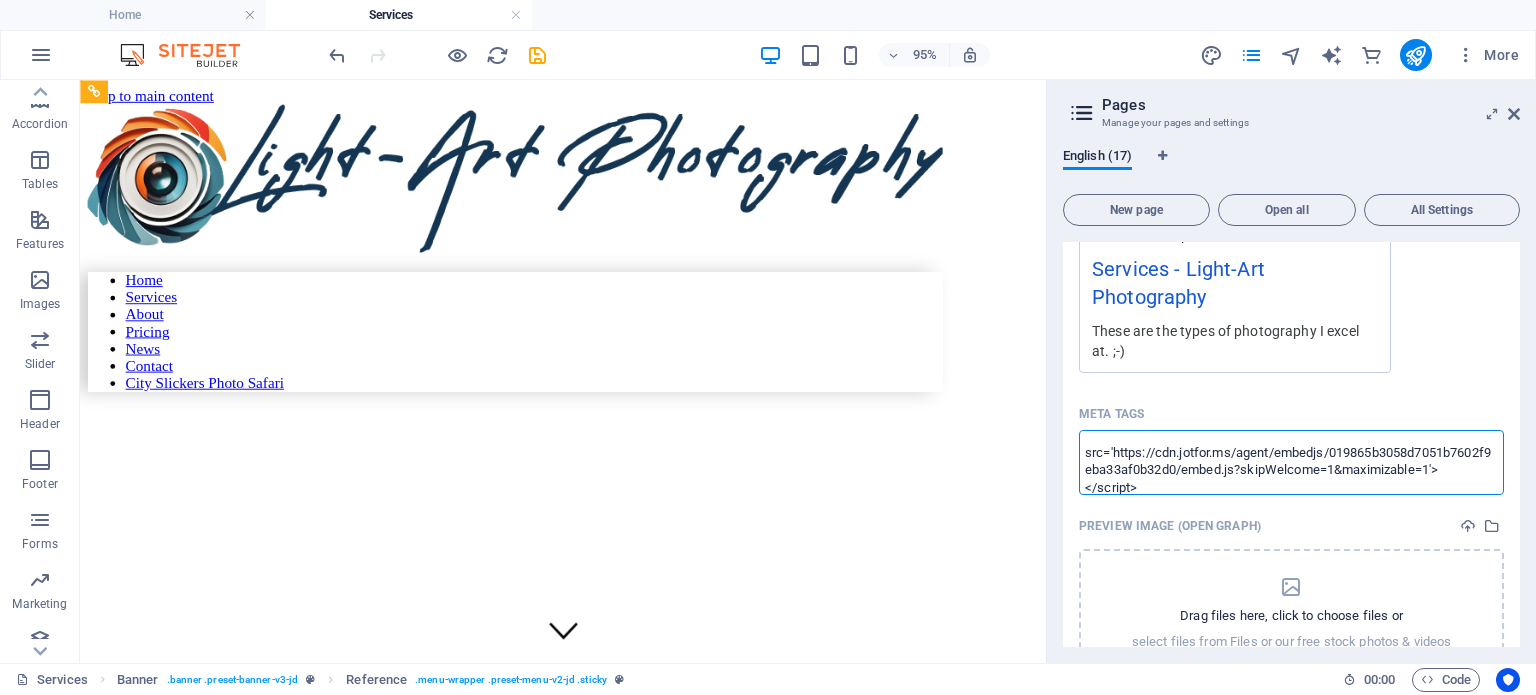 scroll, scrollTop: 0, scrollLeft: 0, axis: both 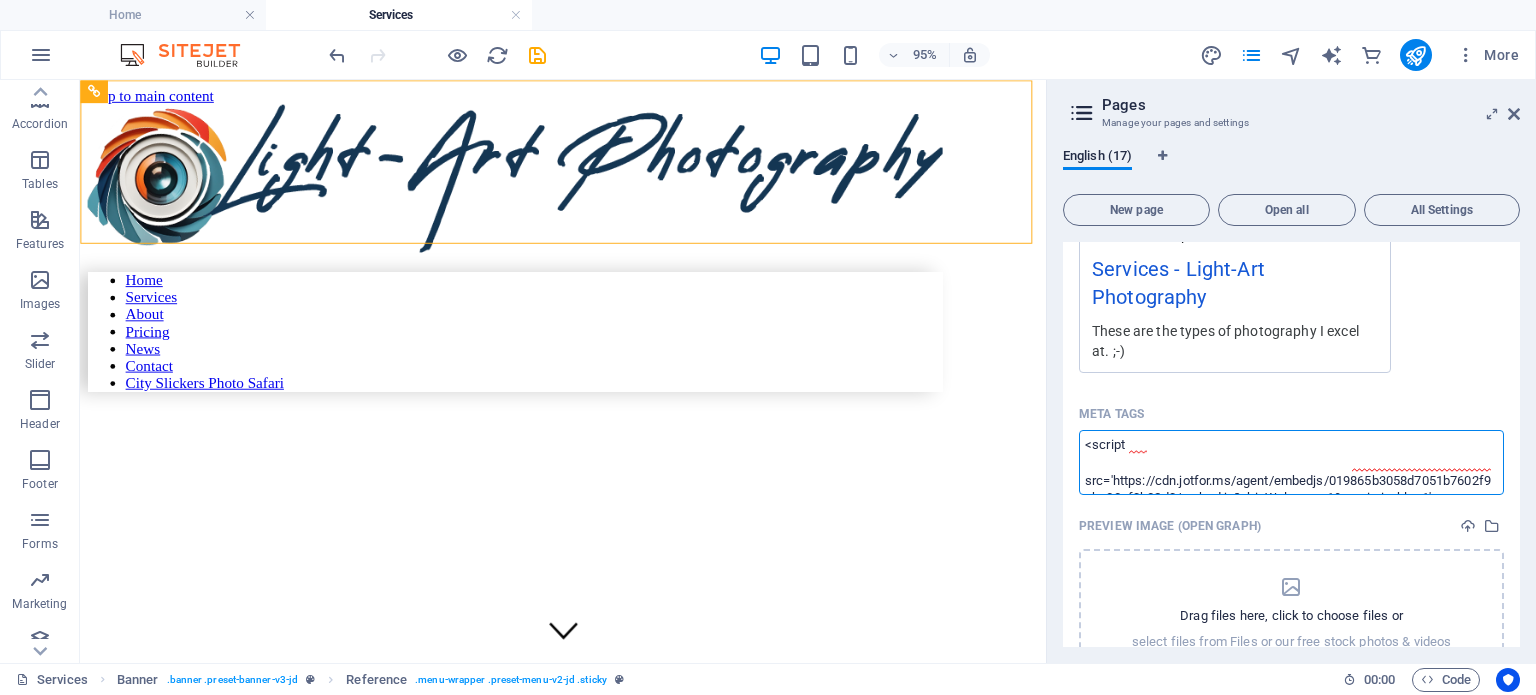 click on "<script
src='https://cdn.jotfor.ms/agent/embedjs/019865b3058d7051b7602f9eba33af0b32d0/embed.js?skipWelcome=1&maximizable=1'>
</script>" at bounding box center [1291, 462] 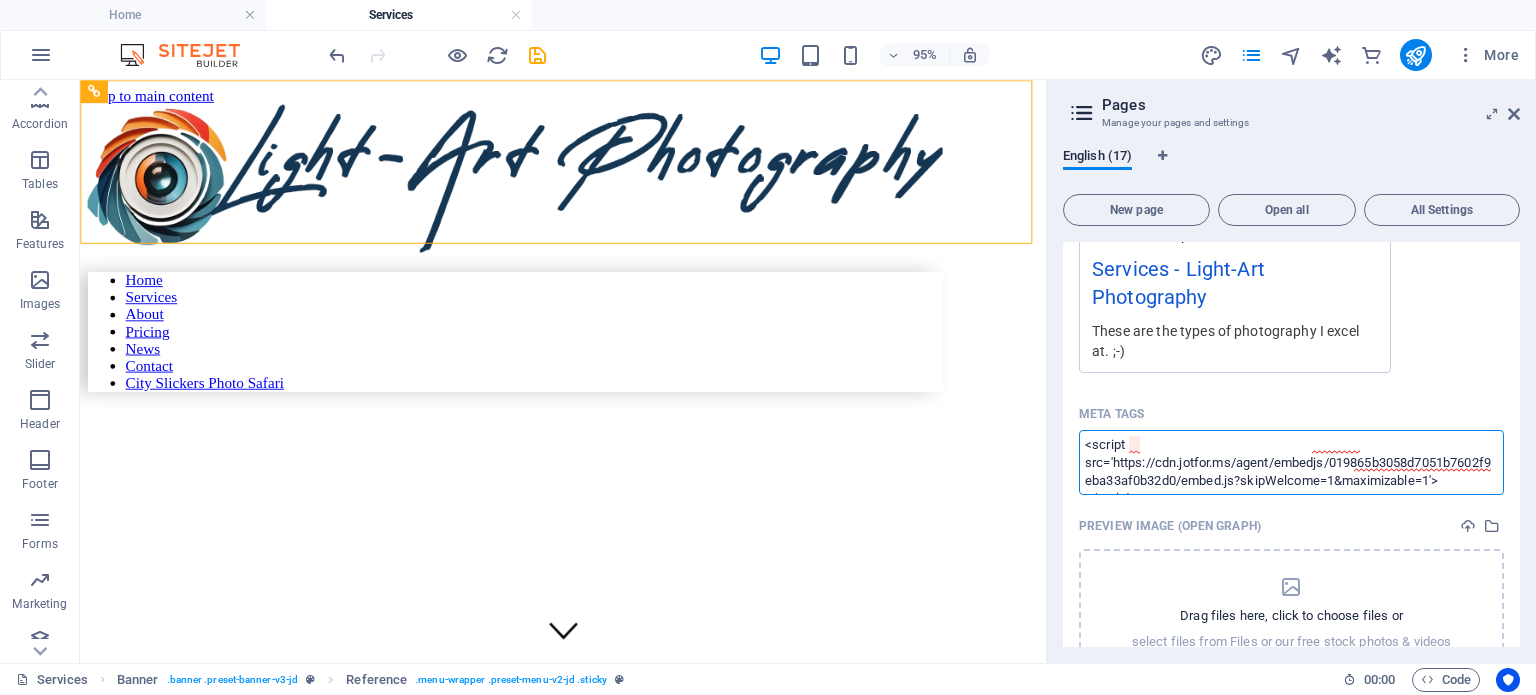 click on "<script src='https://cdn.jotfor.ms/agent/embedjs/019865b3058d7051b7602f9eba33af0b32d0/embed.js?skipWelcome=1&maximizable=1'>
</script>" at bounding box center (1291, 462) 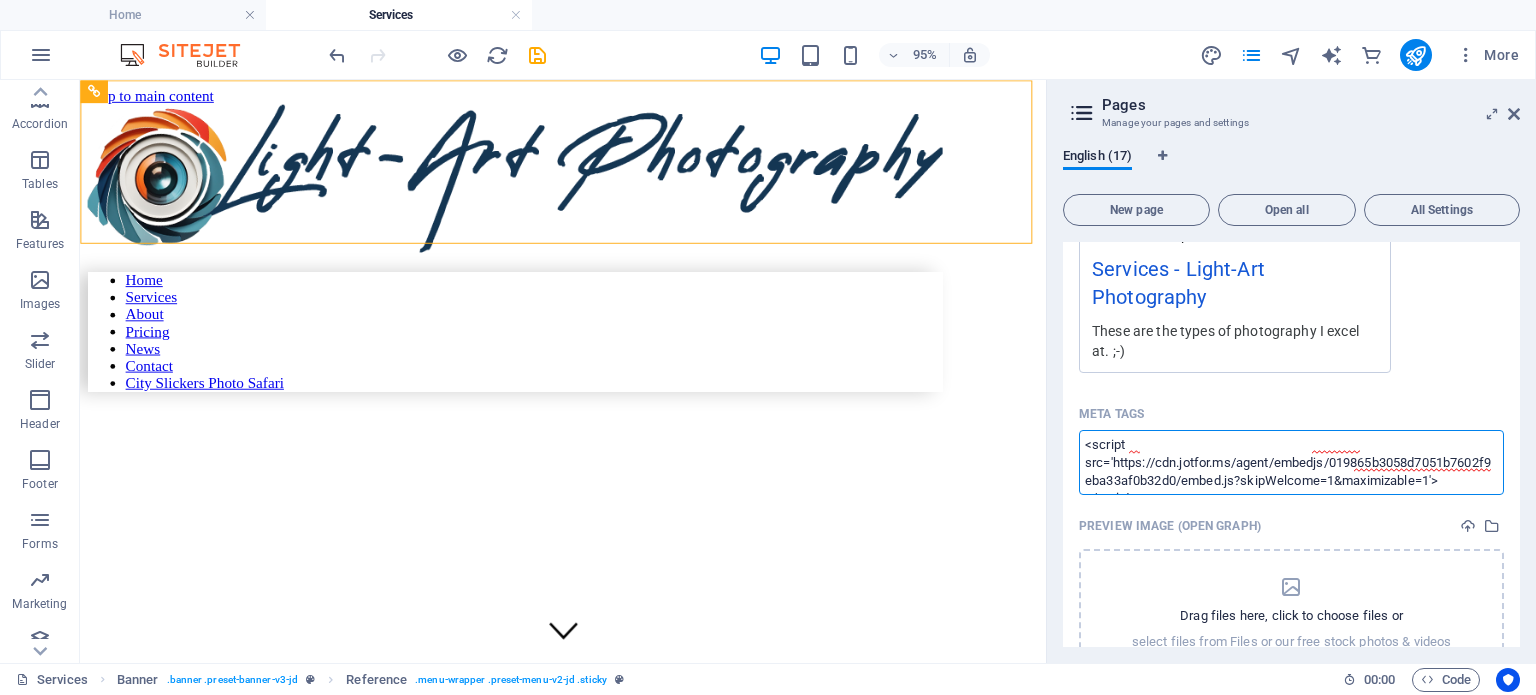 scroll, scrollTop: 17, scrollLeft: 0, axis: vertical 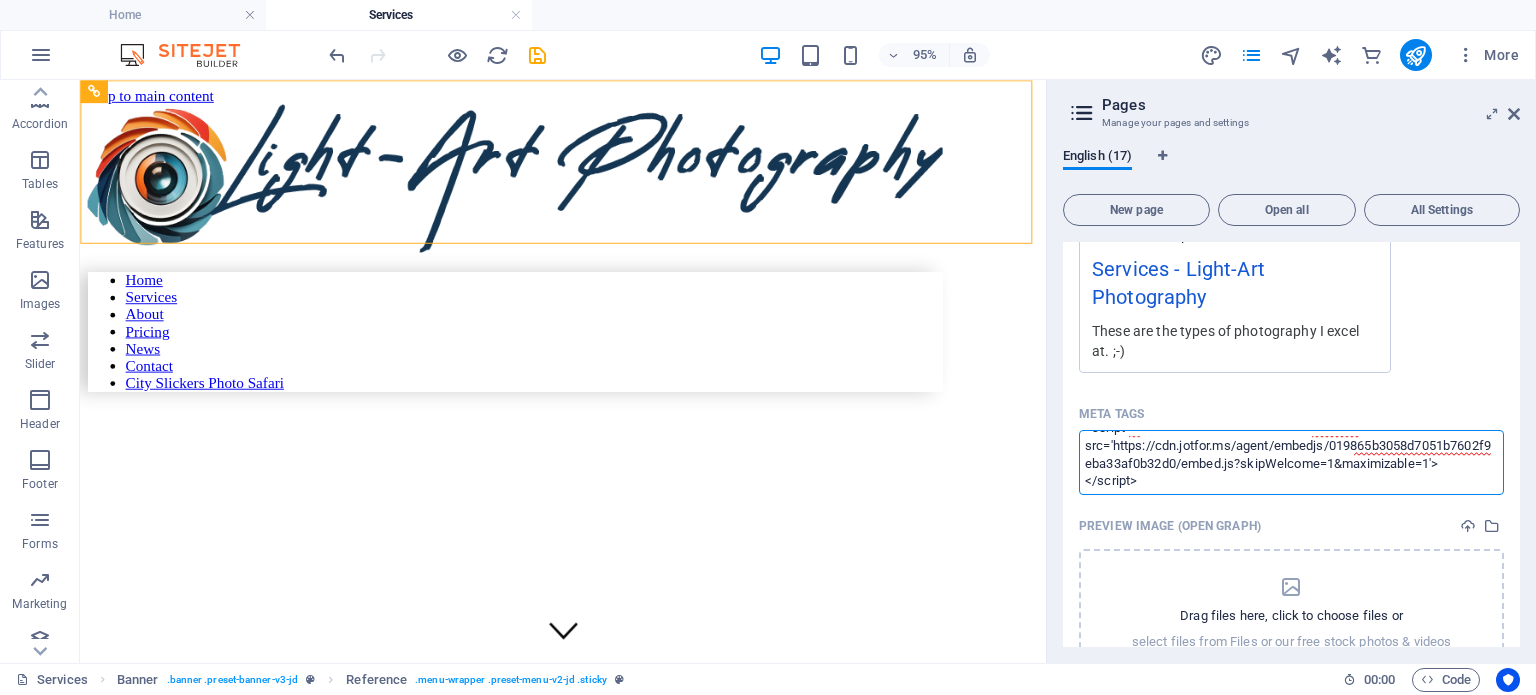 click on "Light-Art Photography Home Services Favorites Elements Columns Content Boxes Accordion Tables Features Images Slider Header Footer Forms Marketing Collections Commerce Menu Bar Preset #ed-750628329
Container Style Background Link Size Height Default px rem % vh vw Min. height None px rem % vh vw Width Default px rem % em vh vw Min. width None px rem % vh vw Content width Default Custom width Width Default px rem % em vh vw Min. width None px rem % vh vw Default padding Custom spacing Default content width and padding can be changed under Design. Edit design Layout (Flexbox) Alignment Determines the flex direction. Default Main axis Determine how elements should behave along the main axis inside this container (justify content). Default Side axis Control the vertical direction of the element inside of the container (align items). Default Wrap Default On Off Fill Default Accessibility Role None Alert Article Banner" at bounding box center [768, 347] 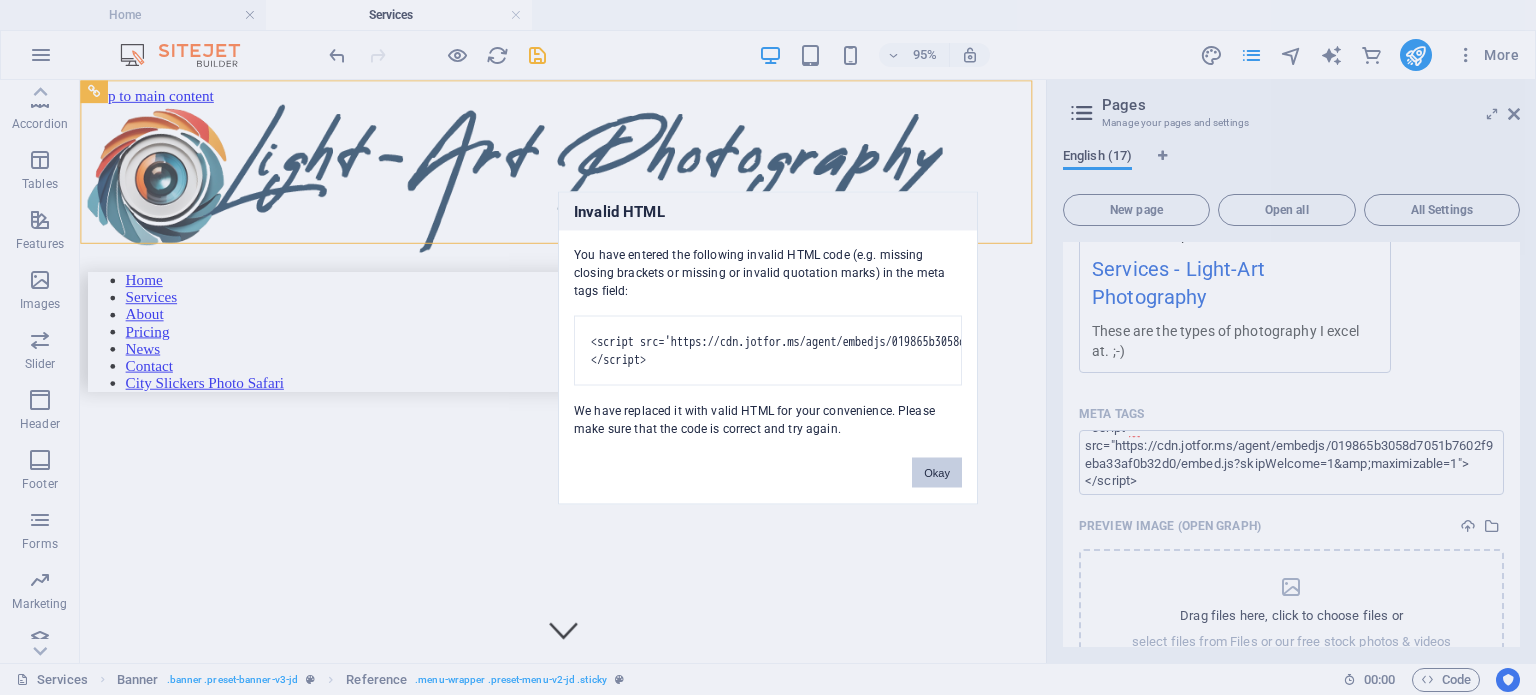 click on "Okay" at bounding box center (937, 472) 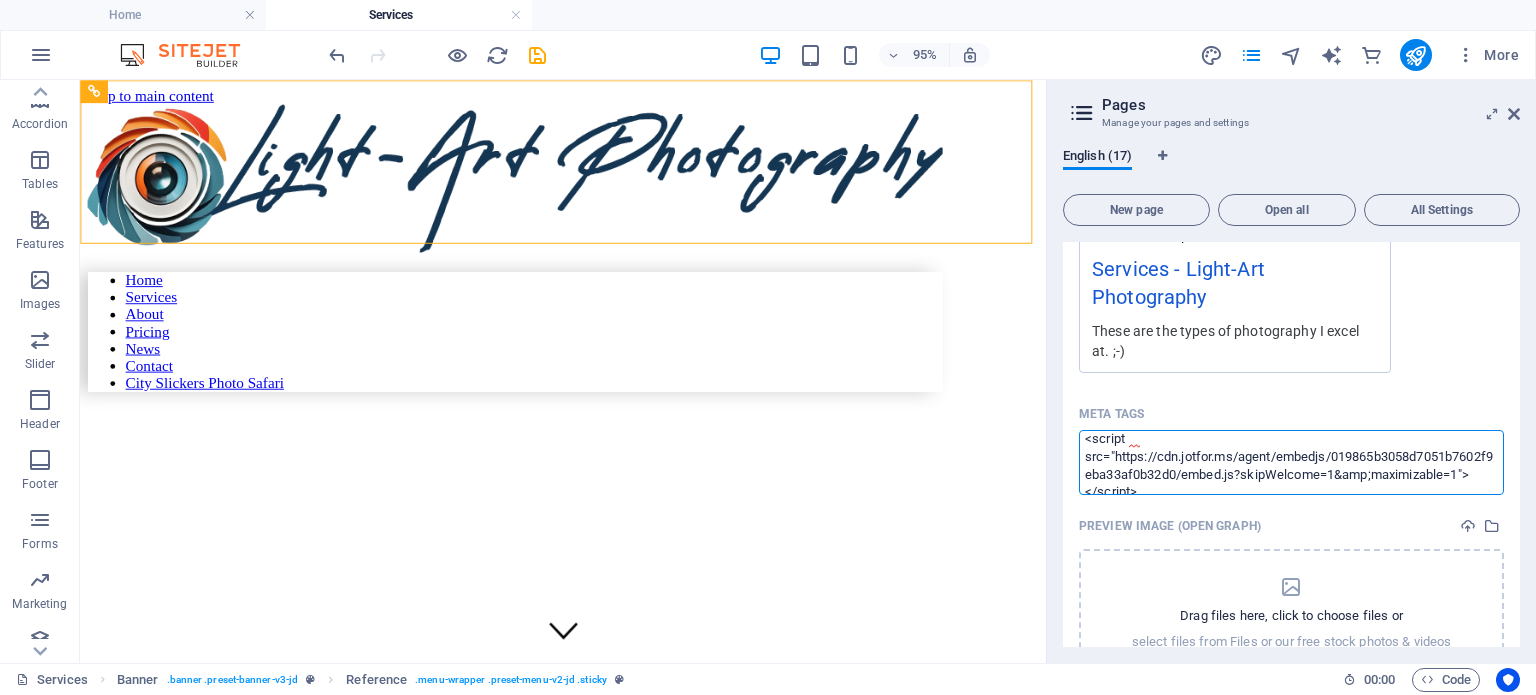 drag, startPoint x: 1144, startPoint y: 455, endPoint x: 1112, endPoint y: 455, distance: 32 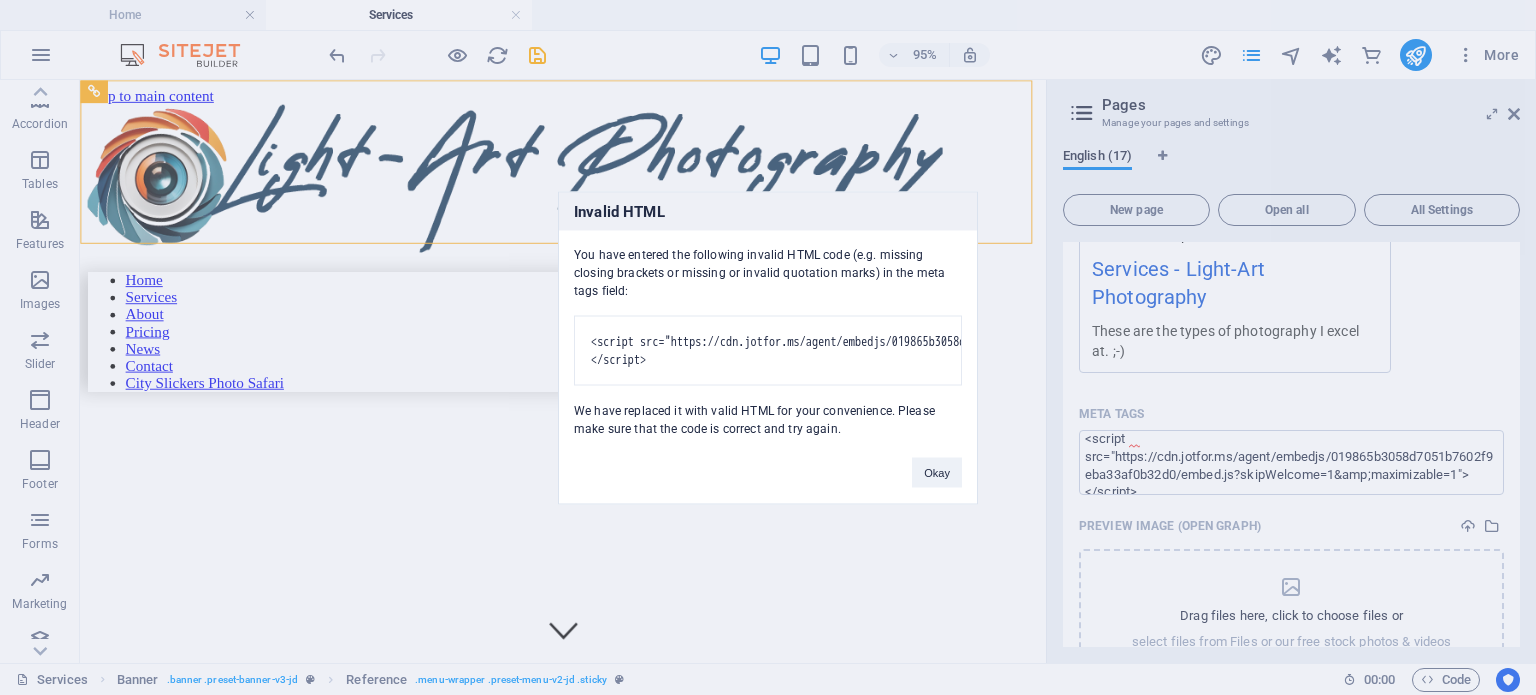 click on "Light-Art Photography Home Services Favorites Elements Columns Content Boxes Accordion Tables Features Images Slider Header Footer Forms Marketing Collections Commerce Menu Bar Preset #ed-750628329
Container Style Background Link Size Height Default px rem % vh vw Min. height None px rem % vh vw Width Default px rem % em vh vw Min. width None px rem % vh vw Content width Default Custom width Width Default px rem % em vh vw Min. width None px rem % vh vw Default padding Custom spacing Default content width and padding can be changed under Design. Edit design Layout (Flexbox) Alignment Determines the flex direction. Default Main axis Determine how elements should behave along the main axis inside this container (justify content). Default Side axis Control the vertical direction of the element inside of the container (align items). Default Wrap Default On Off Fill Default Accessibility Role None Alert Article Banner" at bounding box center (768, 347) 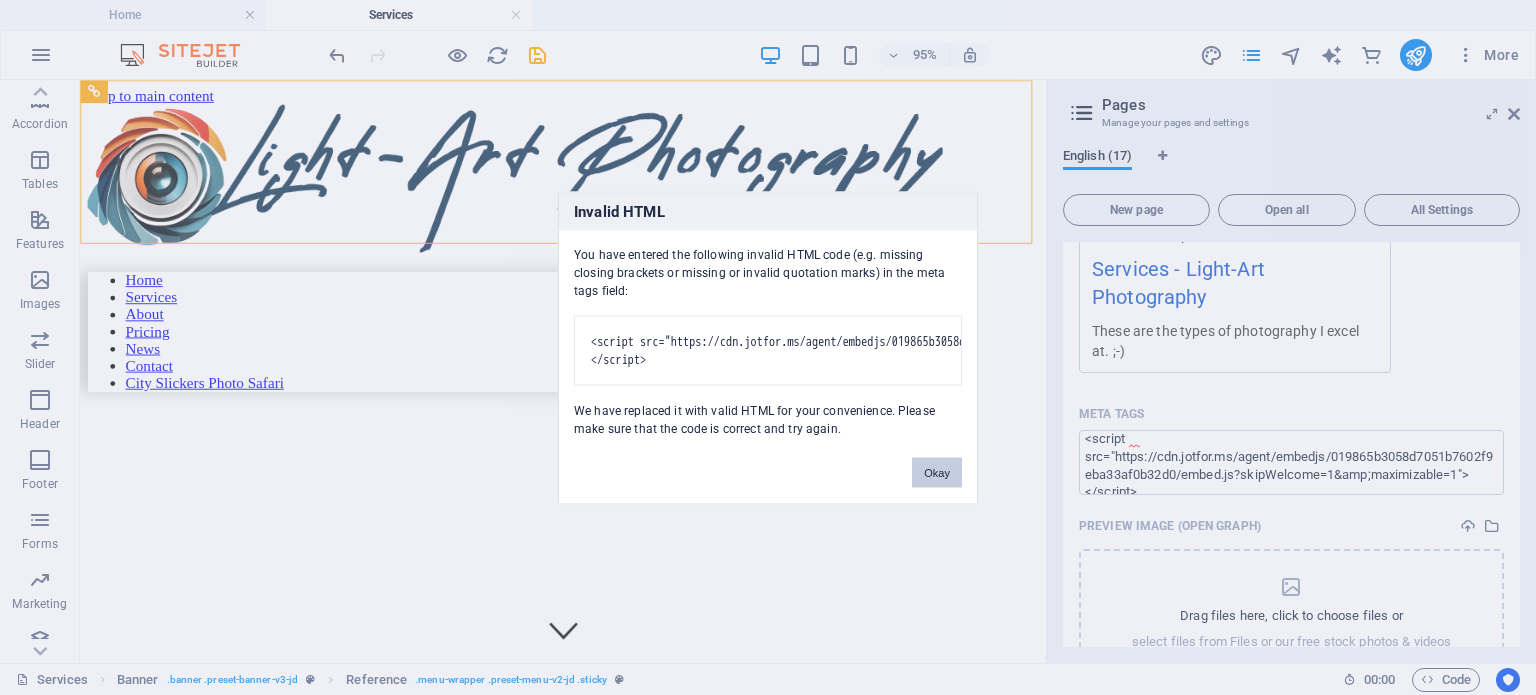 click on "Okay" at bounding box center (937, 472) 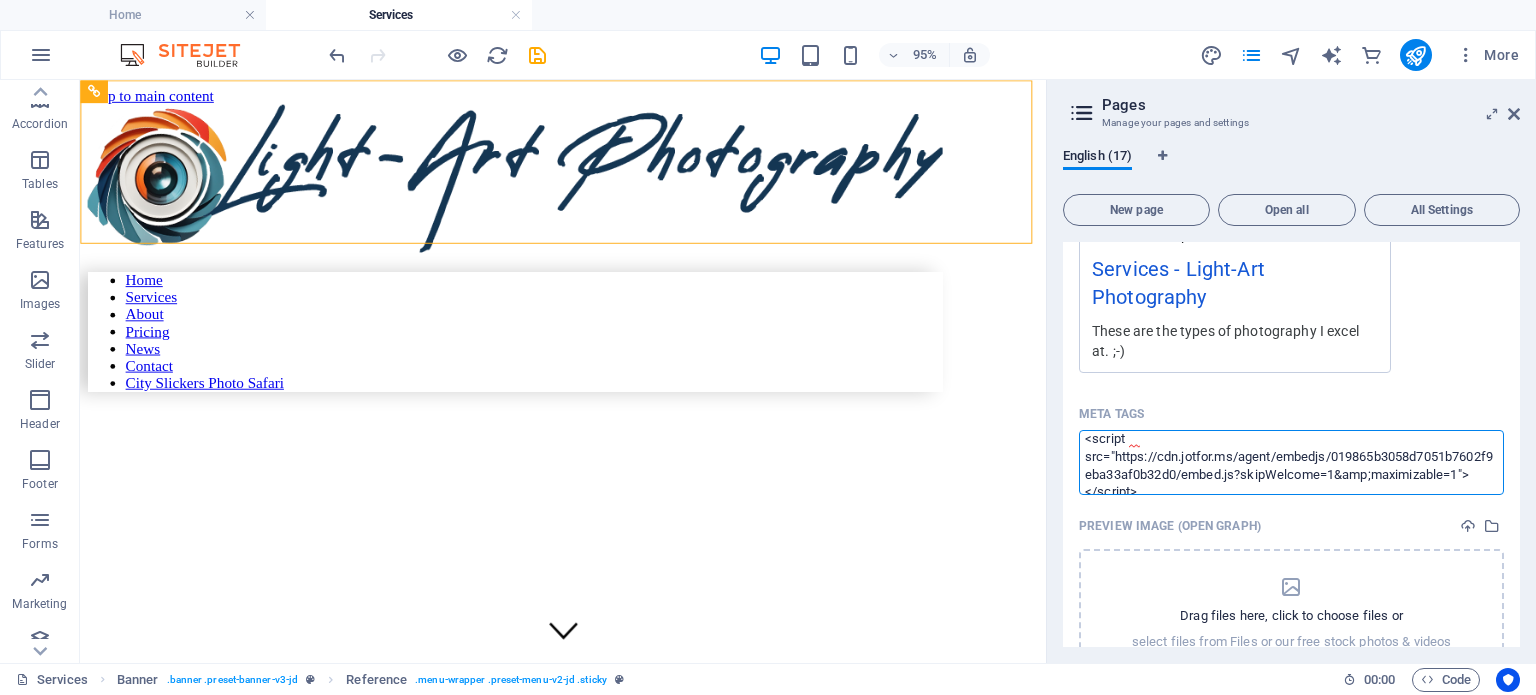 click on "<script src="https://cdn.jotfor.ms/agent/embedjs/019865b3058d7051b7602f9eba33af0b32d0/embed.js?skipWelcome=1&amp;maximizable=1">
</script>" at bounding box center (1291, 462) 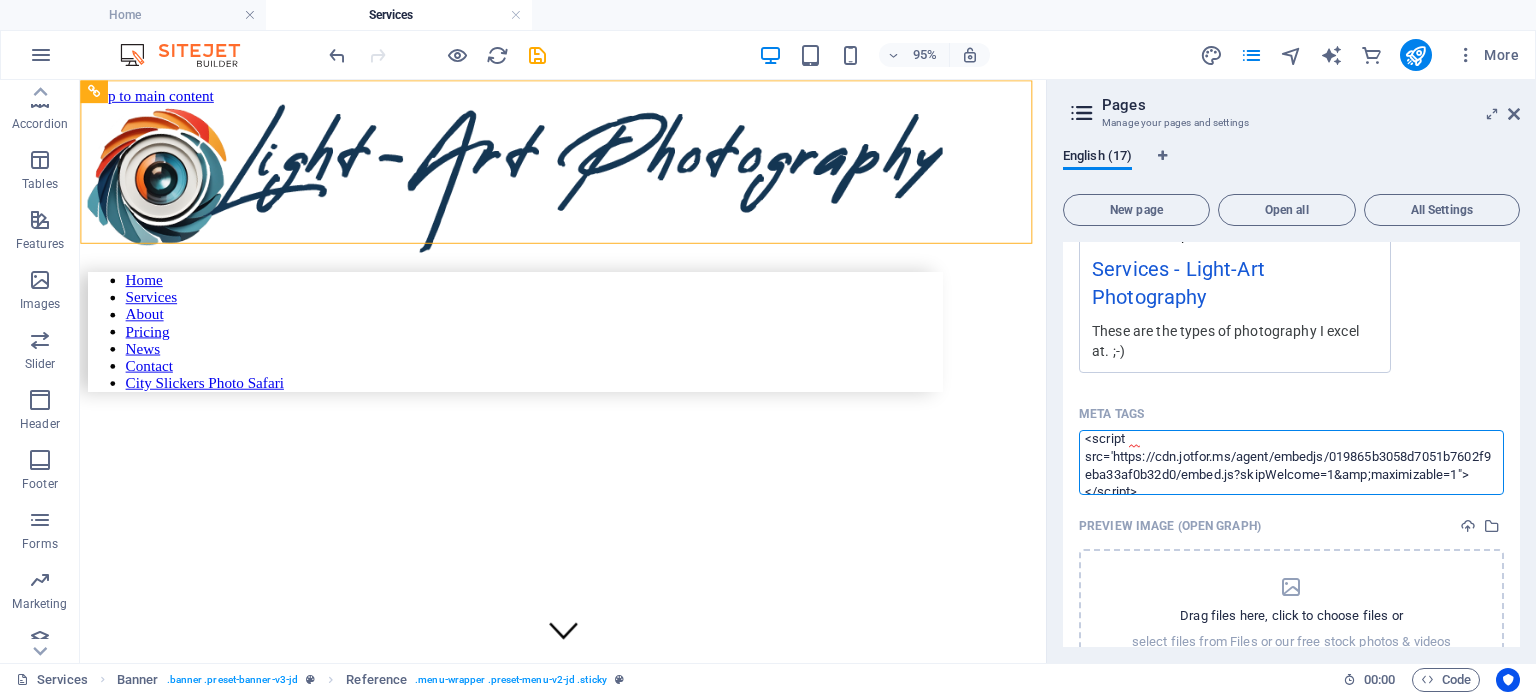 drag, startPoint x: 1305, startPoint y: 487, endPoint x: 1313, endPoint y: 515, distance: 29.12044 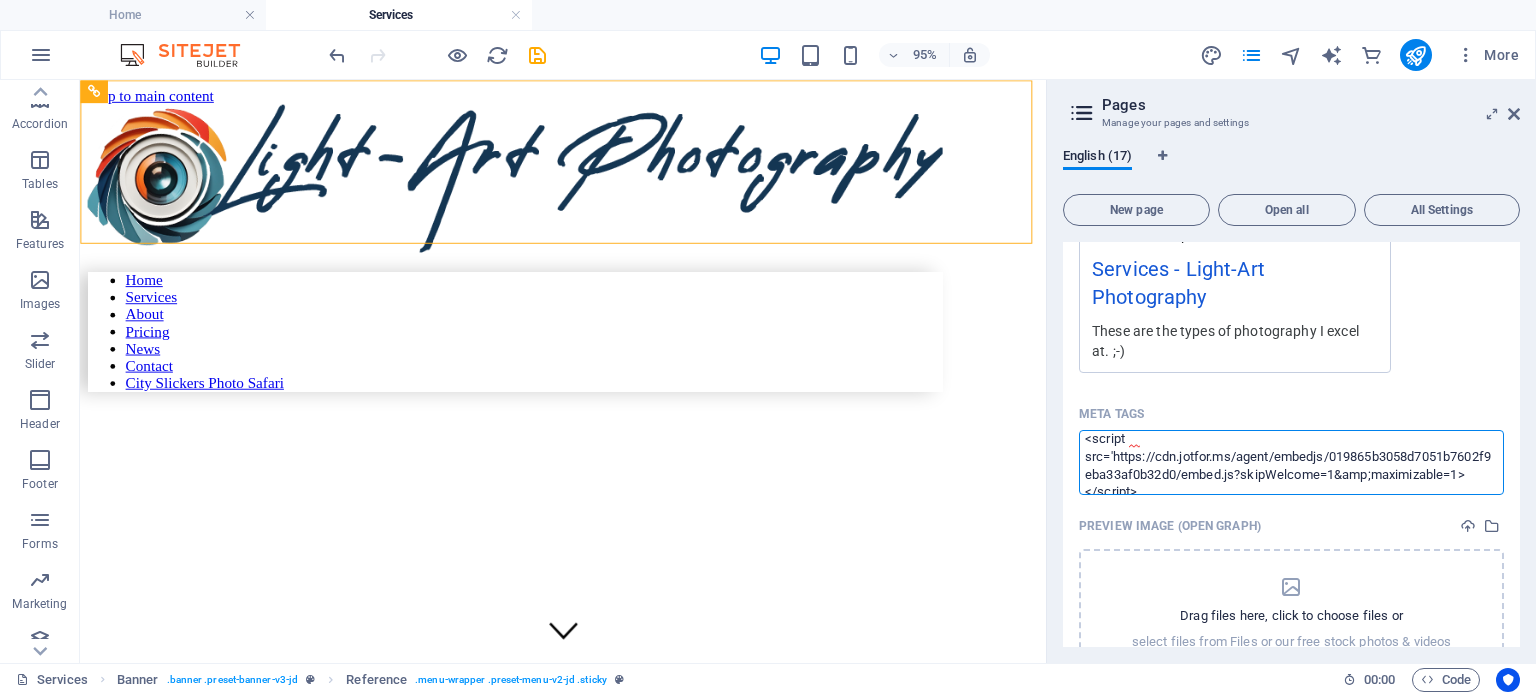 scroll, scrollTop: 10, scrollLeft: 0, axis: vertical 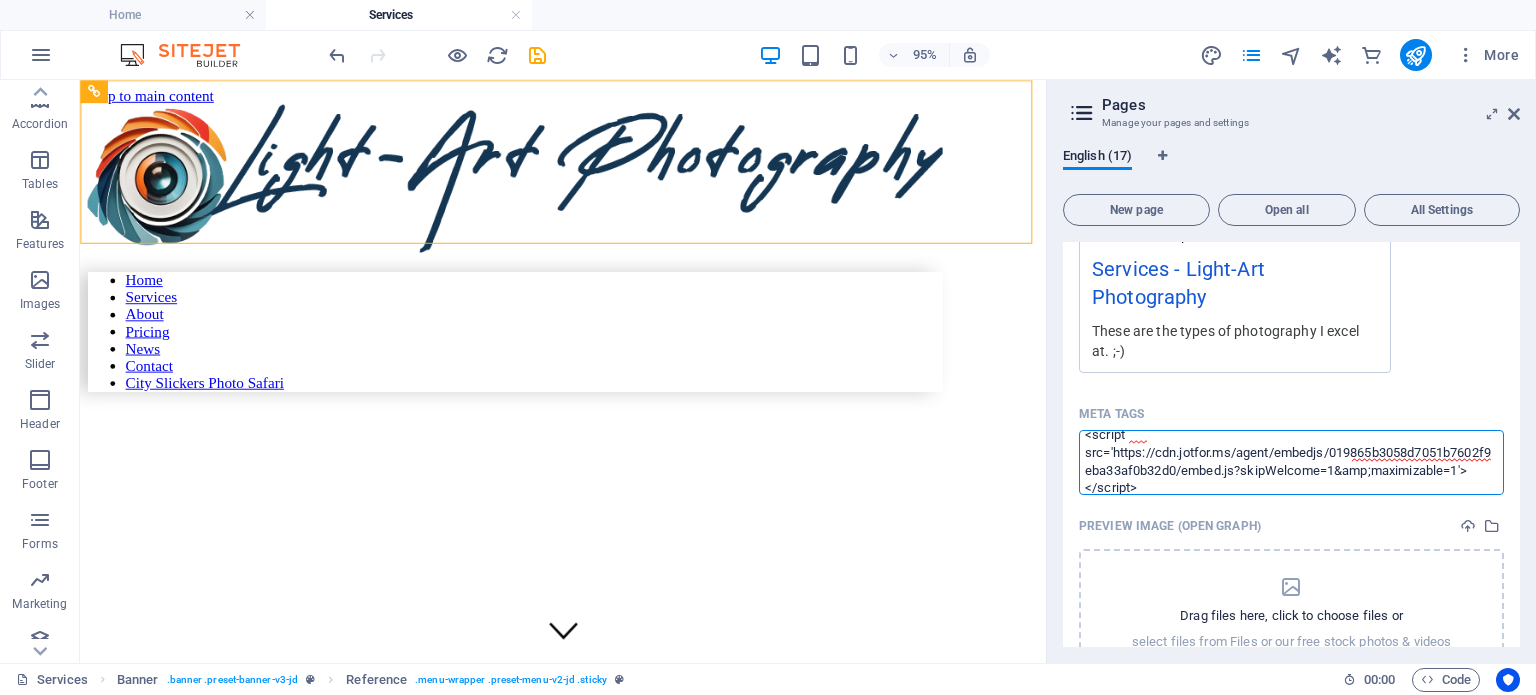 click on "Light-Art Photography Home Services Favorites Elements Columns Content Boxes Accordion Tables Features Images Slider Header Footer Forms Marketing Collections Commerce Menu Bar Preset #ed-750628329
Container Style Background Link Size Height Default px rem % vh vw Min. height None px rem % vh vw Width Default px rem % em vh vw Min. width None px rem % vh vw Content width Default Custom width Width Default px rem % em vh vw Min. width None px rem % vh vw Default padding Custom spacing Default content width and padding can be changed under Design. Edit design Layout (Flexbox) Alignment Determines the flex direction. Default Main axis Determine how elements should behave along the main axis inside this container (justify content). Default Side axis Control the vertical direction of the element inside of the container (align items). Default Wrap Default On Off Fill Default Accessibility Role None Alert Article Banner" at bounding box center (768, 347) 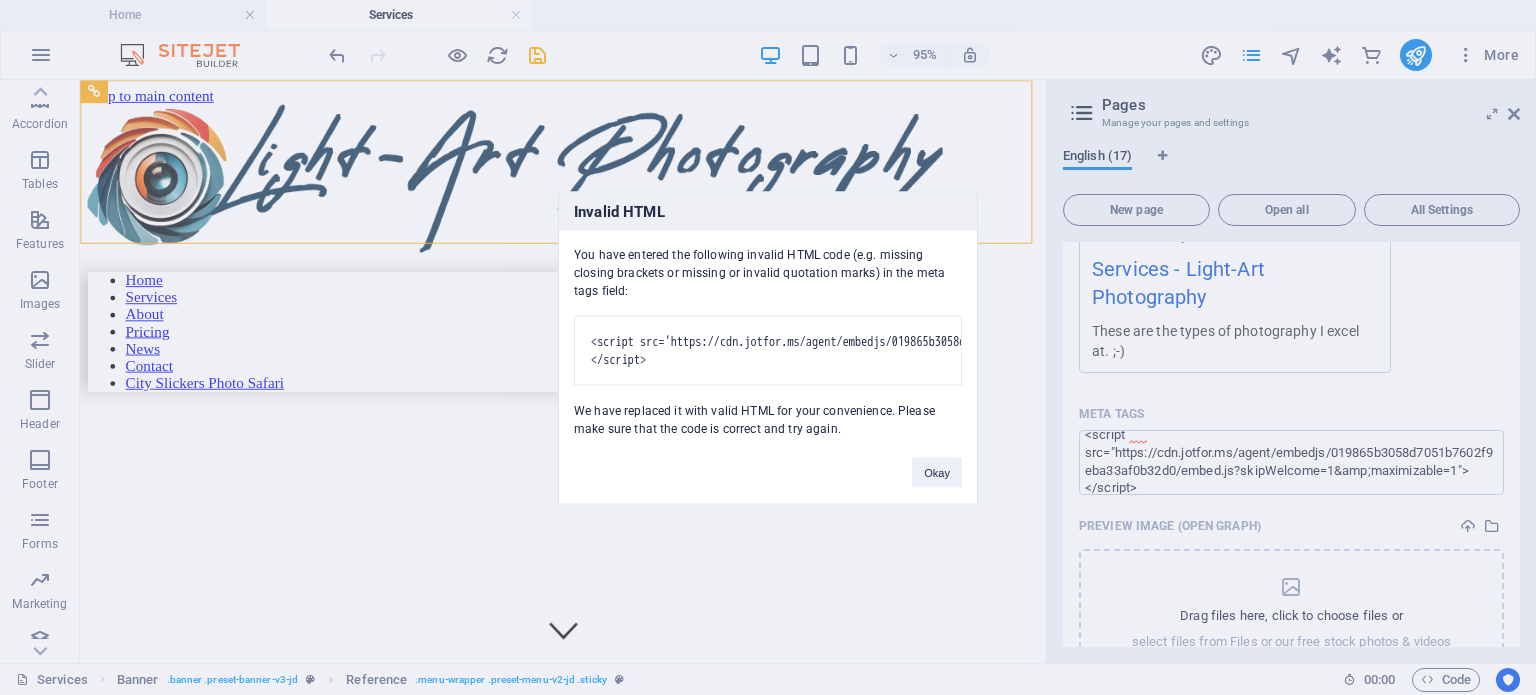 click on "Okay" at bounding box center (937, 462) 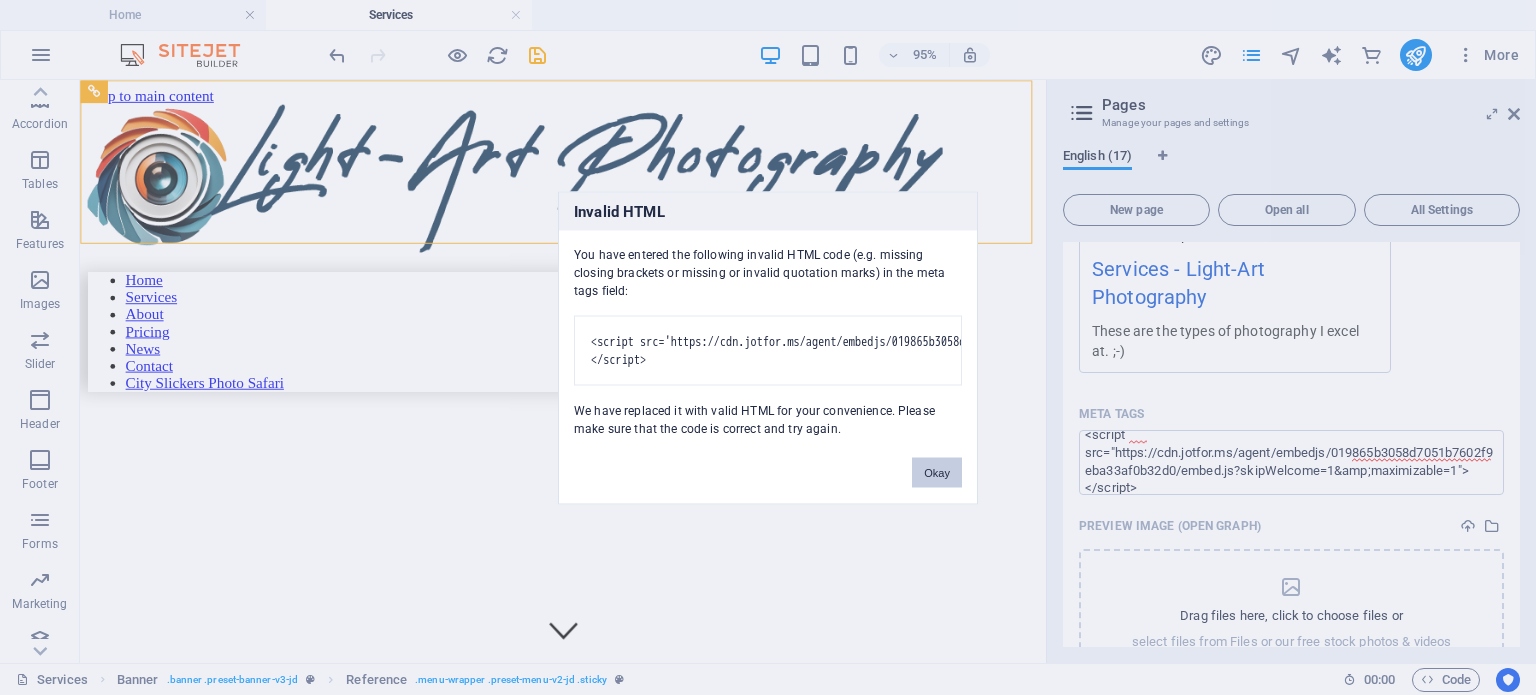 click on "Okay" at bounding box center (937, 472) 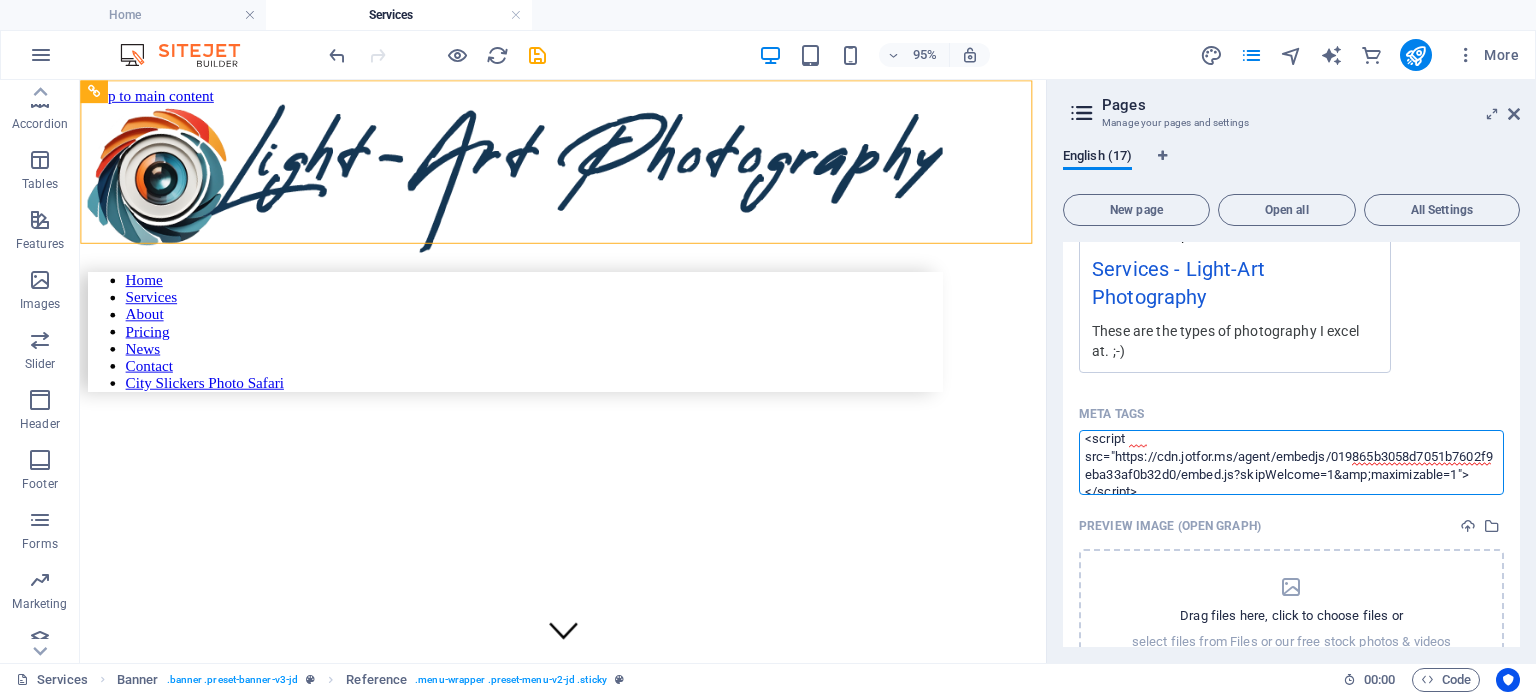 click on "Light-Art Photography Home Services Favorites Elements Columns Content Boxes Accordion Tables Features Images Slider Header Footer Forms Marketing Collections Commerce Menu Bar Preset #ed-750628329
Container Style Background Link Size Height Default px rem % vh vw Min. height None px rem % vh vw Width Default px rem % em vh vw Min. width None px rem % vh vw Content width Default Custom width Width Default px rem % em vh vw Min. width None px rem % vh vw Default padding Custom spacing Default content width and padding can be changed under Design. Edit design Layout (Flexbox) Alignment Determines the flex direction. Default Main axis Determine how elements should behave along the main axis inside this container (justify content). Default Side axis Control the vertical direction of the element inside of the container (align items). Default Wrap Default On Off Fill Default Accessibility Role None Alert Article Banner" at bounding box center [768, 347] 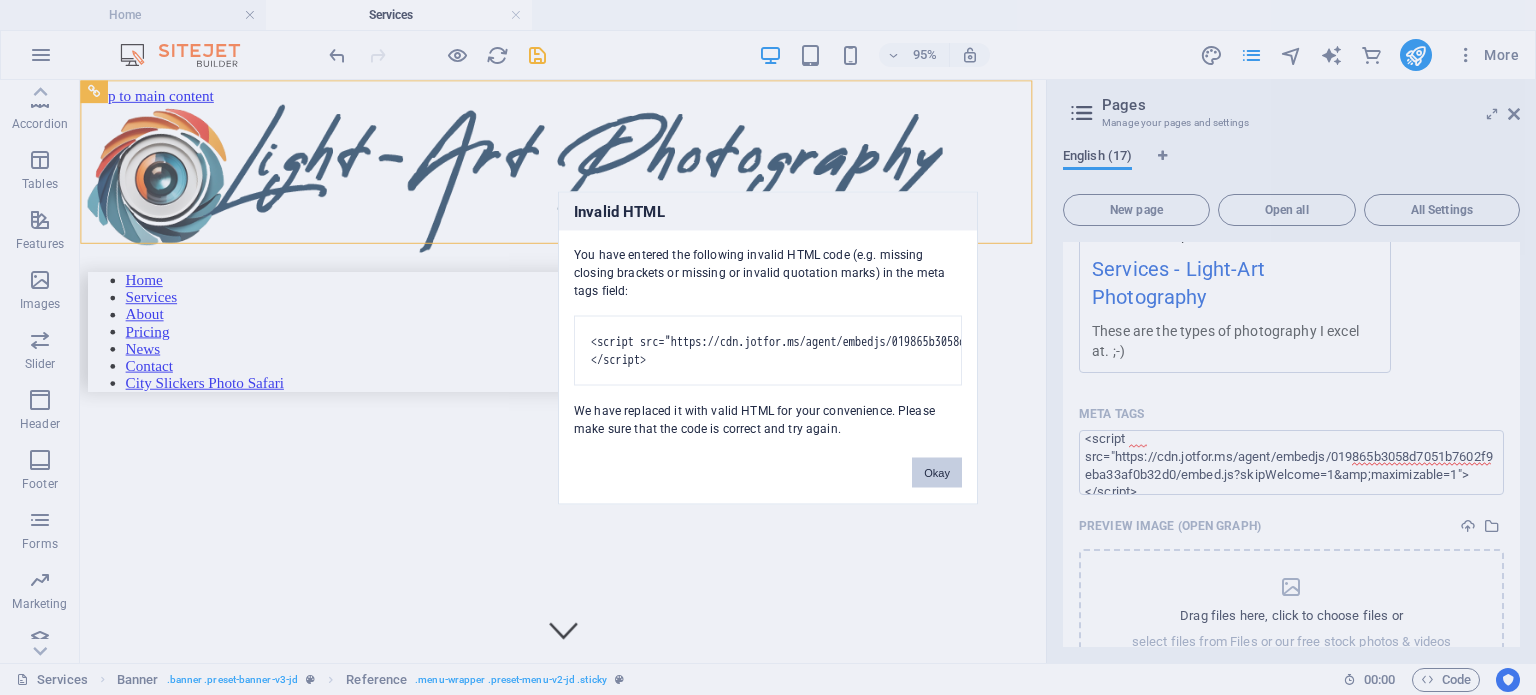 click on "Okay" at bounding box center (937, 472) 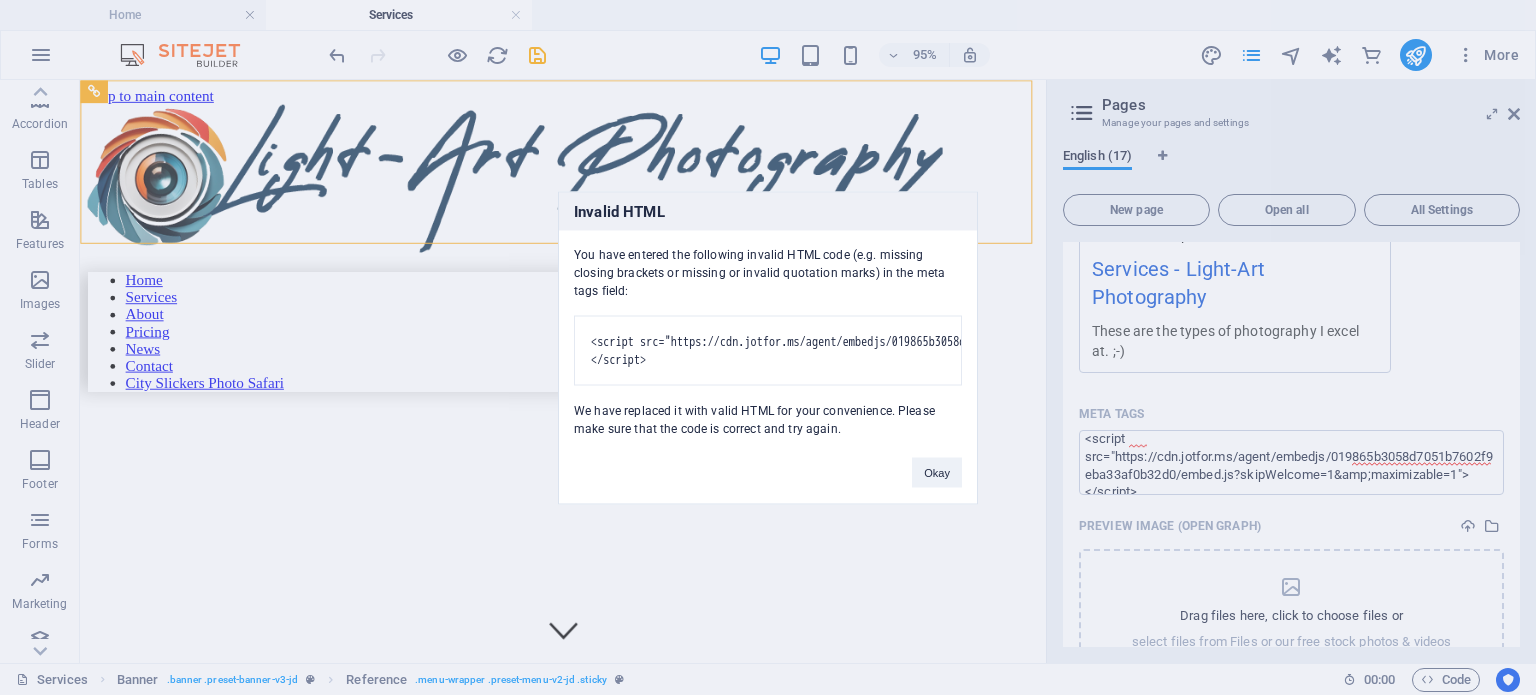click on "Light-Art Photography Home Services Favorites Elements Columns Content Boxes Accordion Tables Features Images Slider Header Footer Forms Marketing Collections Commerce Menu Bar Preset #ed-750628329
Container Style Background Link Size Height Default px rem % vh vw Min. height None px rem % vh vw Width Default px rem % em vh vw Min. width None px rem % vh vw Content width Default Custom width Width Default px rem % em vh vw Min. width None px rem % vh vw Default padding Custom spacing Default content width and padding can be changed under Design. Edit design Layout (Flexbox) Alignment Determines the flex direction. Default Main axis Determine how elements should behave along the main axis inside this container (justify content). Default Side axis Control the vertical direction of the element inside of the container (align items). Default Wrap Default On Off Fill Default Accessibility Role None Alert Article Banner" at bounding box center [768, 347] 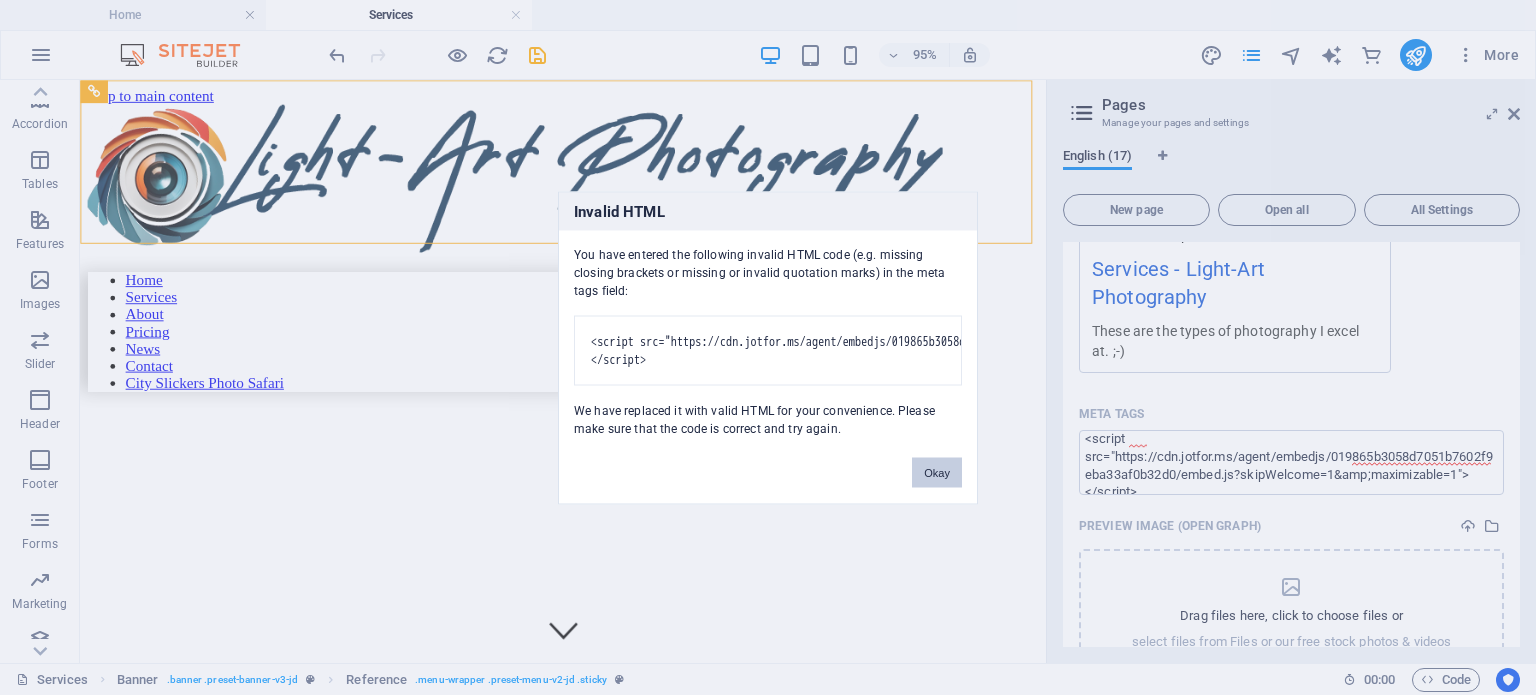 click on "Okay" at bounding box center (937, 472) 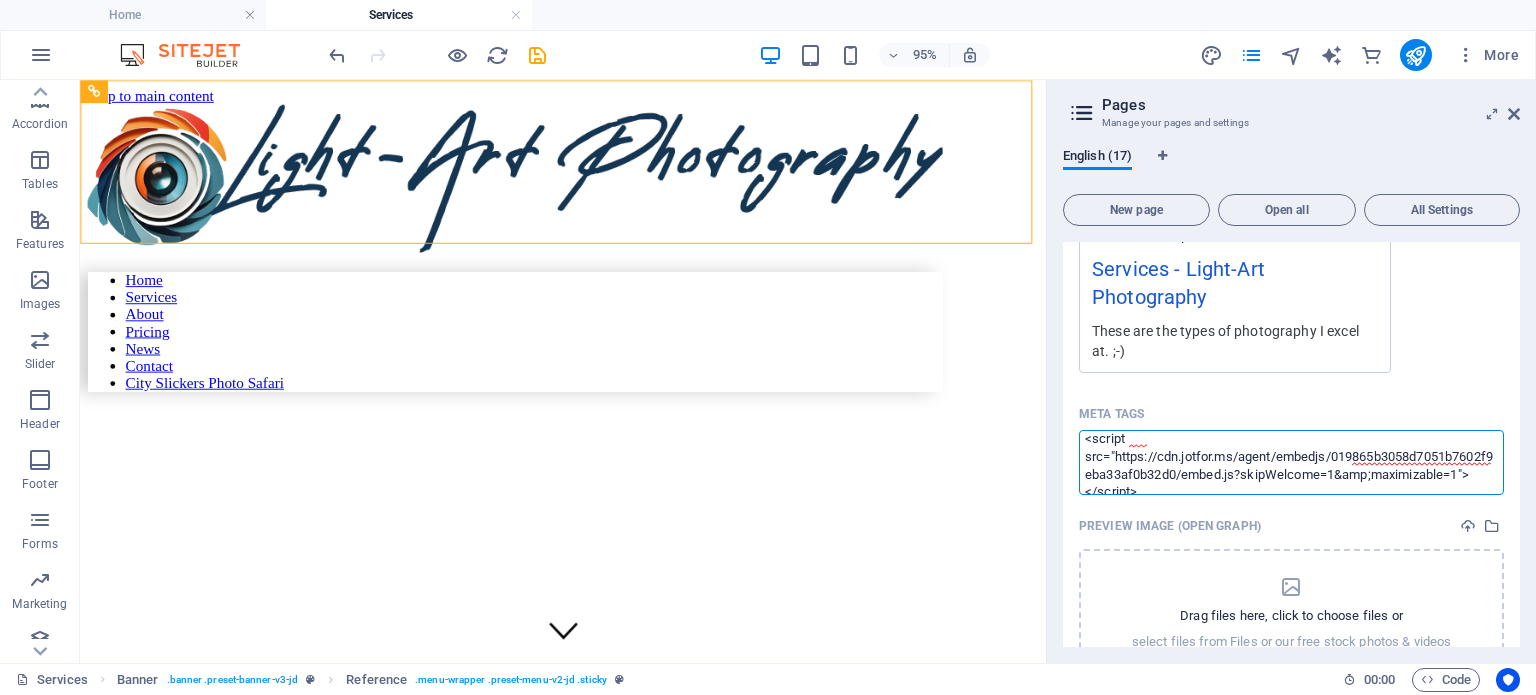 click on "<script src="https://cdn.jotfor.ms/agent/embedjs/019865b3058d7051b7602f9eba33af0b32d0/embed.js?skipWelcome=1&amp;maximizable=1">
</script>" at bounding box center [1291, 462] 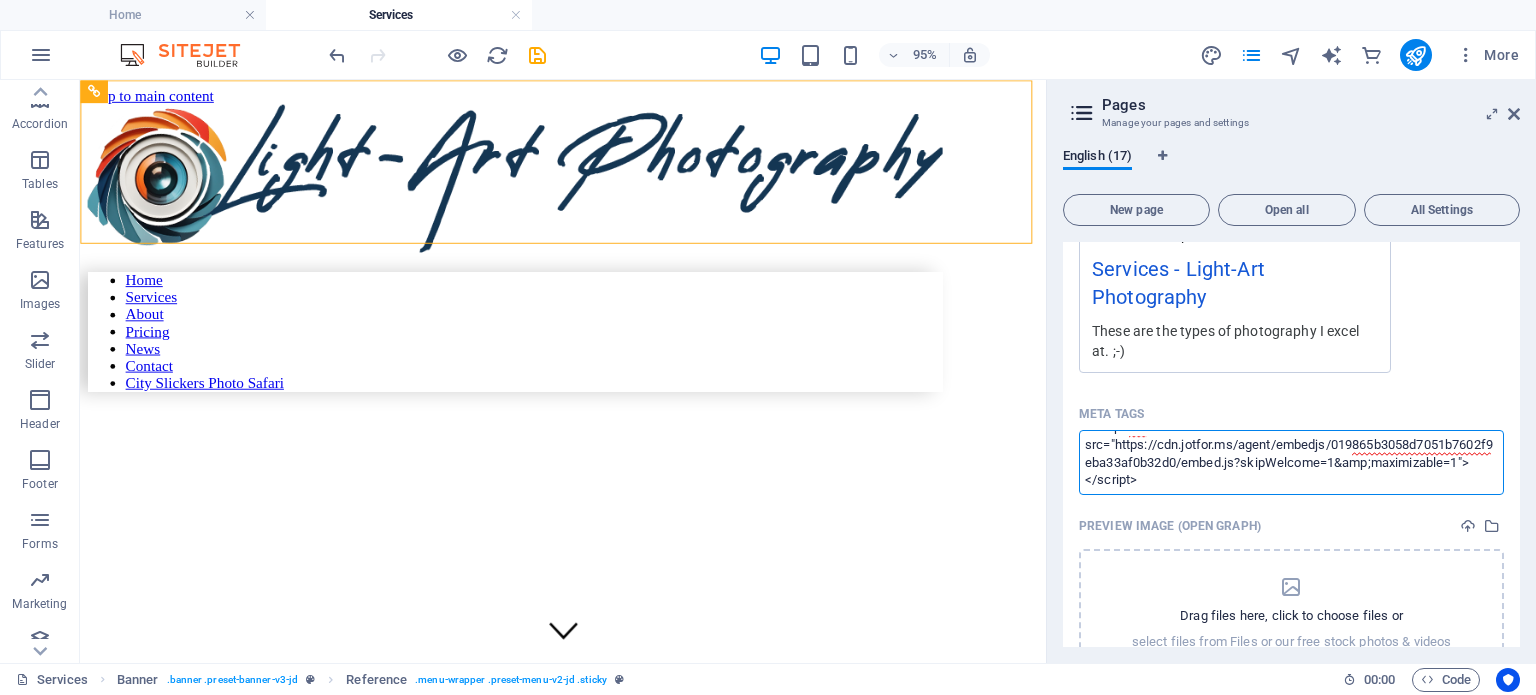 click on "<script src="https://cdn.jotfor.ms/agent/embedjs/019865b3058d7051b7602f9eba33af0b32d0/embed.js?skipWelcome=1&amp;maximizable=1">
</script>" at bounding box center [1291, 462] 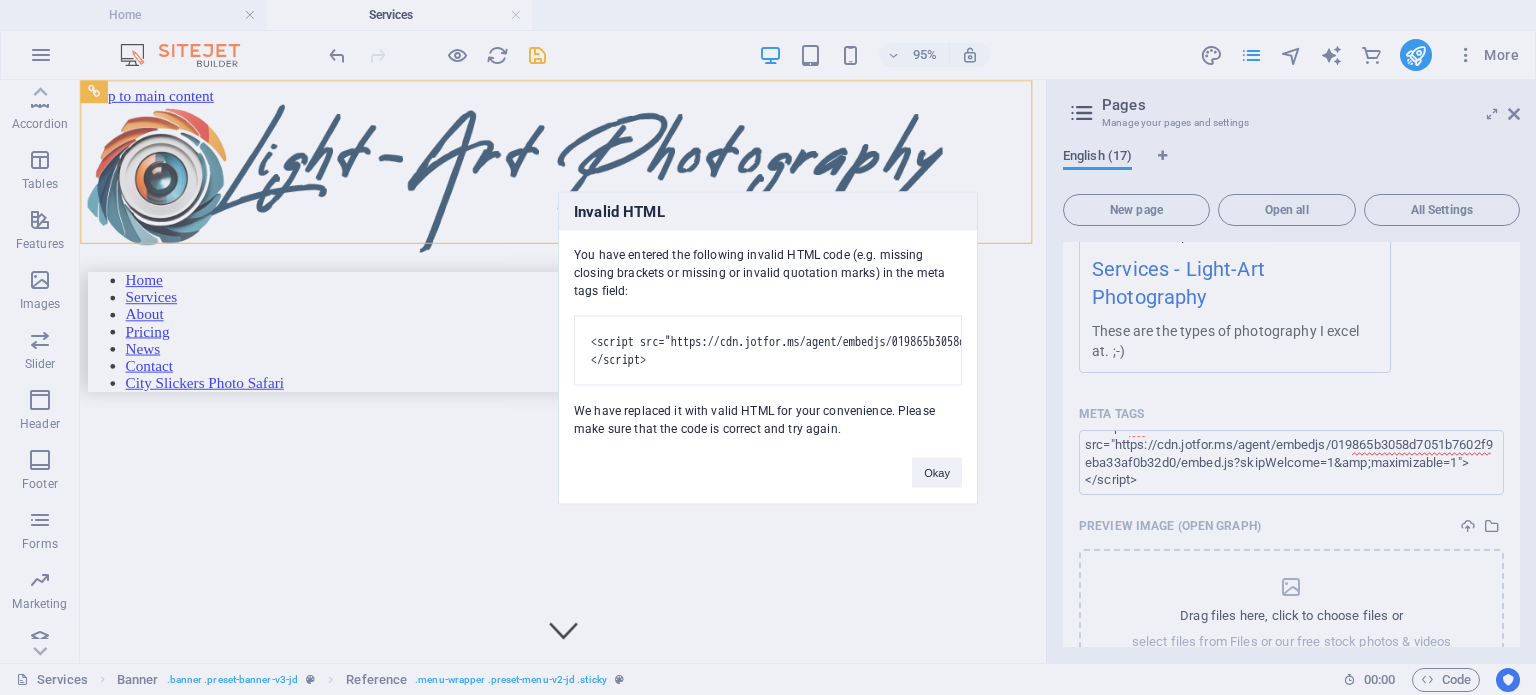click on "Light-Art Photography Home Services Favorites Elements Columns Content Boxes Accordion Tables Features Images Slider Header Footer Forms Marketing Collections Commerce Menu Bar Preset #ed-750628329
Container Style Background Link Size Height Default px rem % vh vw Min. height None px rem % vh vw Width Default px rem % em vh vw Min. width None px rem % vh vw Content width Default Custom width Width Default px rem % em vh vw Min. width None px rem % vh vw Default padding Custom spacing Default content width and padding can be changed under Design. Edit design Layout (Flexbox) Alignment Determines the flex direction. Default Main axis Determine how elements should behave along the main axis inside this container (justify content). Default Side axis Control the vertical direction of the element inside of the container (align items). Default Wrap Default On Off Fill Default Accessibility Role None Alert Article Banner" at bounding box center [768, 347] 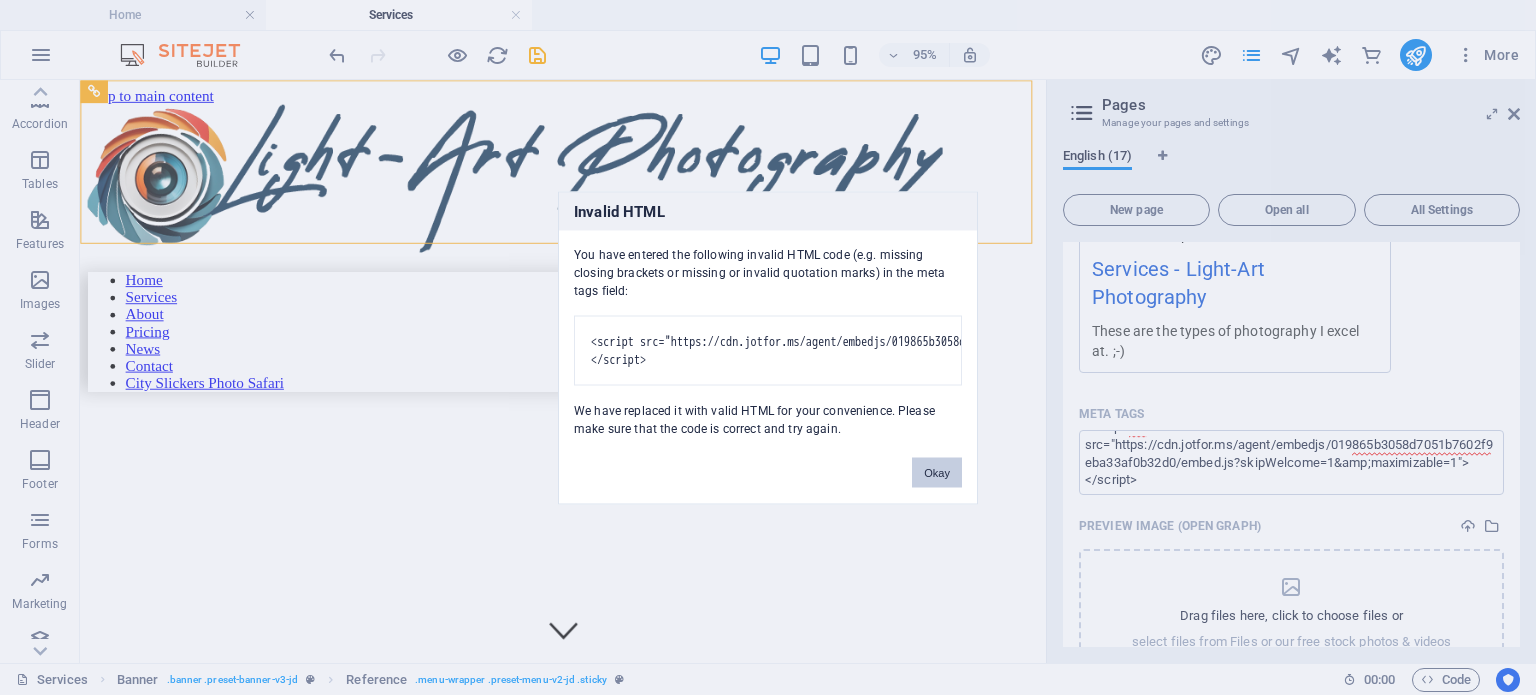 click on "Okay" at bounding box center (937, 472) 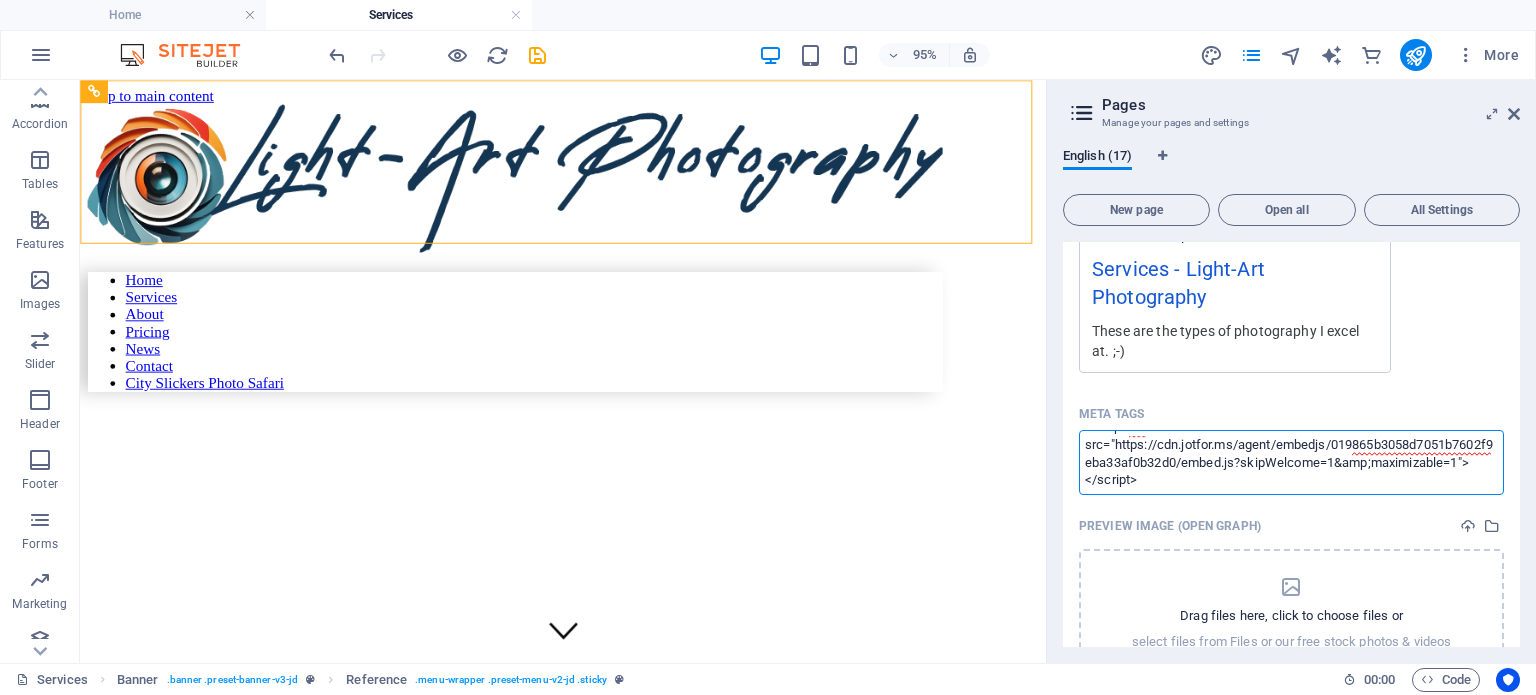click on "<script src="https://cdn.jotfor.ms/agent/embedjs/019865b3058d7051b7602f9eba33af0b32d0/embed.js?skipWelcome=1&amp;maximizable=1">
</script>" at bounding box center [1291, 462] 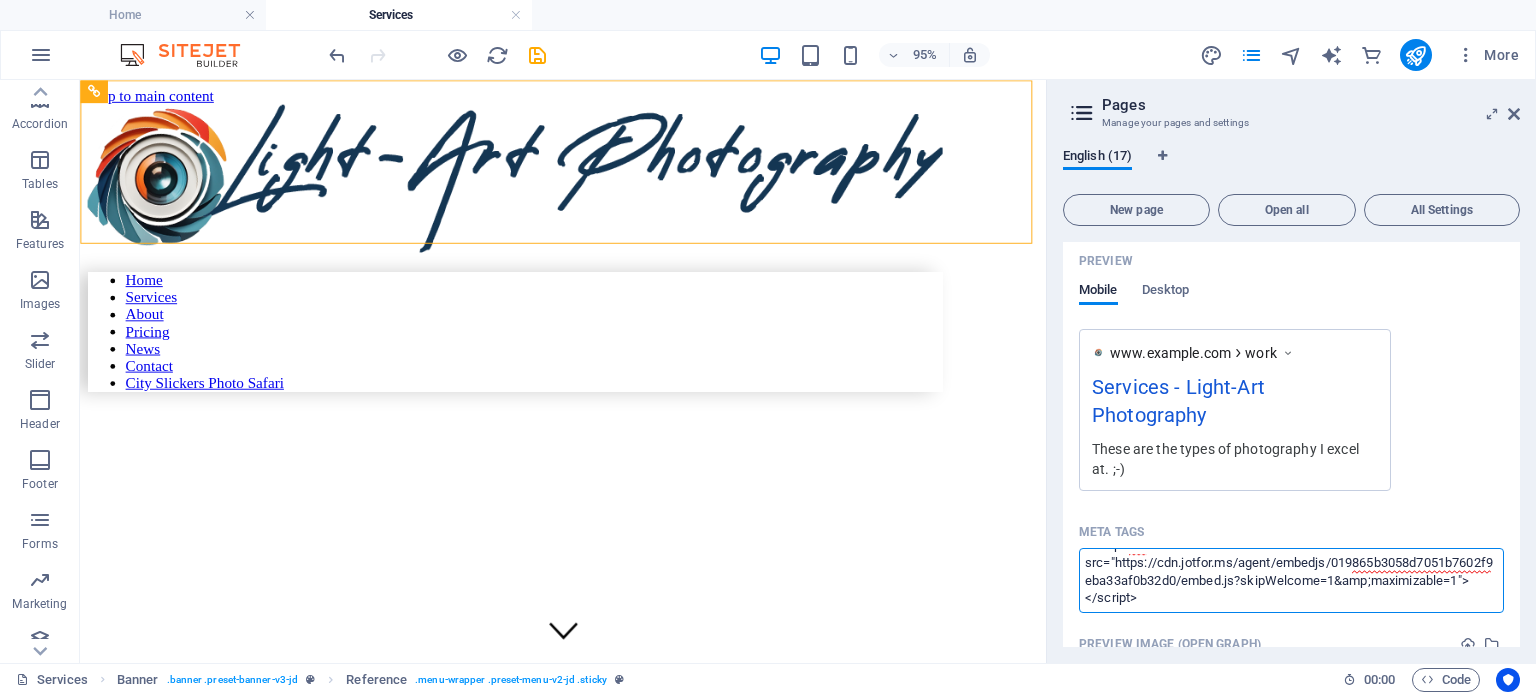 scroll, scrollTop: 1300, scrollLeft: 0, axis: vertical 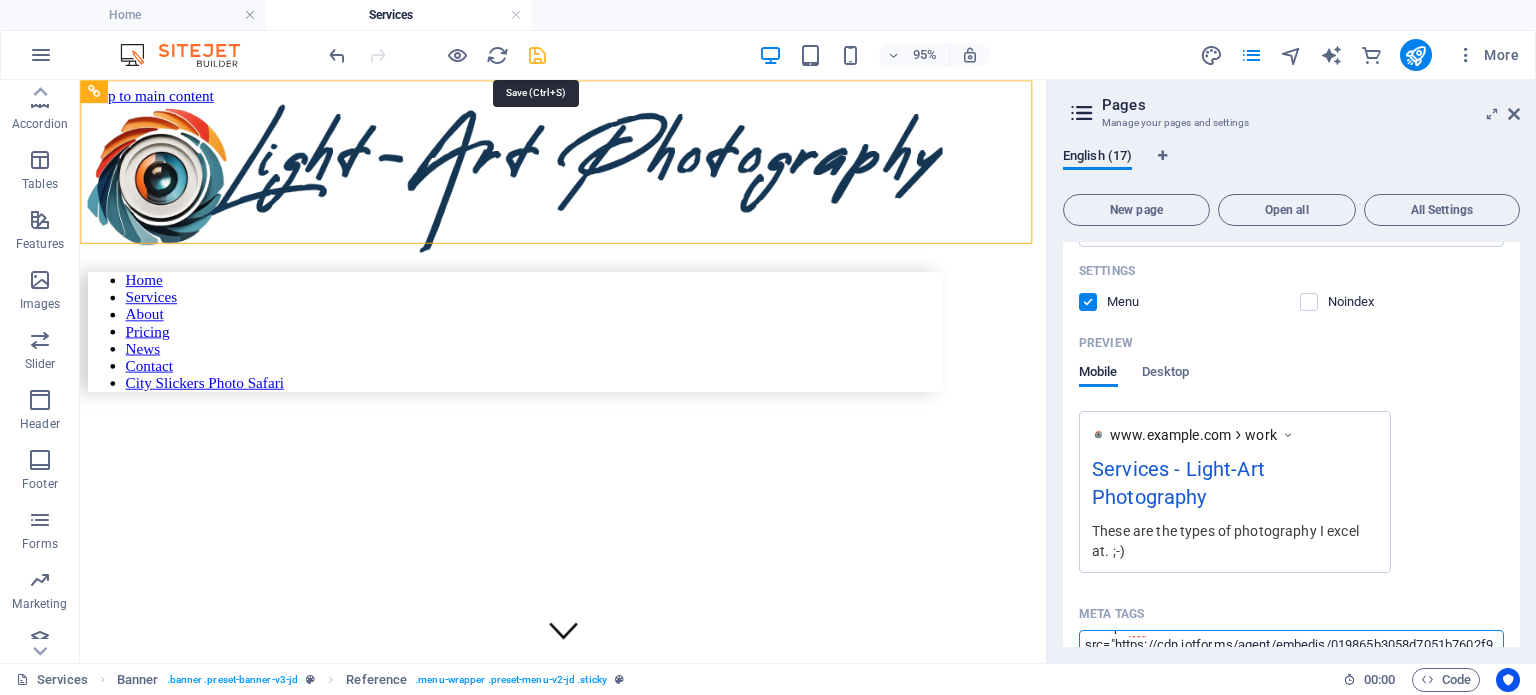 click on "Light-Art Photography Home Services Favorites Elements Columns Content Boxes Accordion Tables Features Images Slider Header Footer Forms Marketing Collections Commerce Menu Bar Preset #ed-750628329
Container Style Background Link Size Height Default px rem % vh vw Min. height None px rem % vh vw Width Default px rem % em vh vw Min. width None px rem % vh vw Content width Default Custom width Width Default px rem % em vh vw Min. width None px rem % vh vw Default padding Custom spacing Default content width and padding can be changed under Design. Edit design Layout (Flexbox) Alignment Determines the flex direction. Default Main axis Determine how elements should behave along the main axis inside this container (justify content). Default Side axis Control the vertical direction of the element inside of the container (align items). Default Wrap Default On Off Fill Default Accessibility Role None Alert Article Banner" at bounding box center (768, 347) 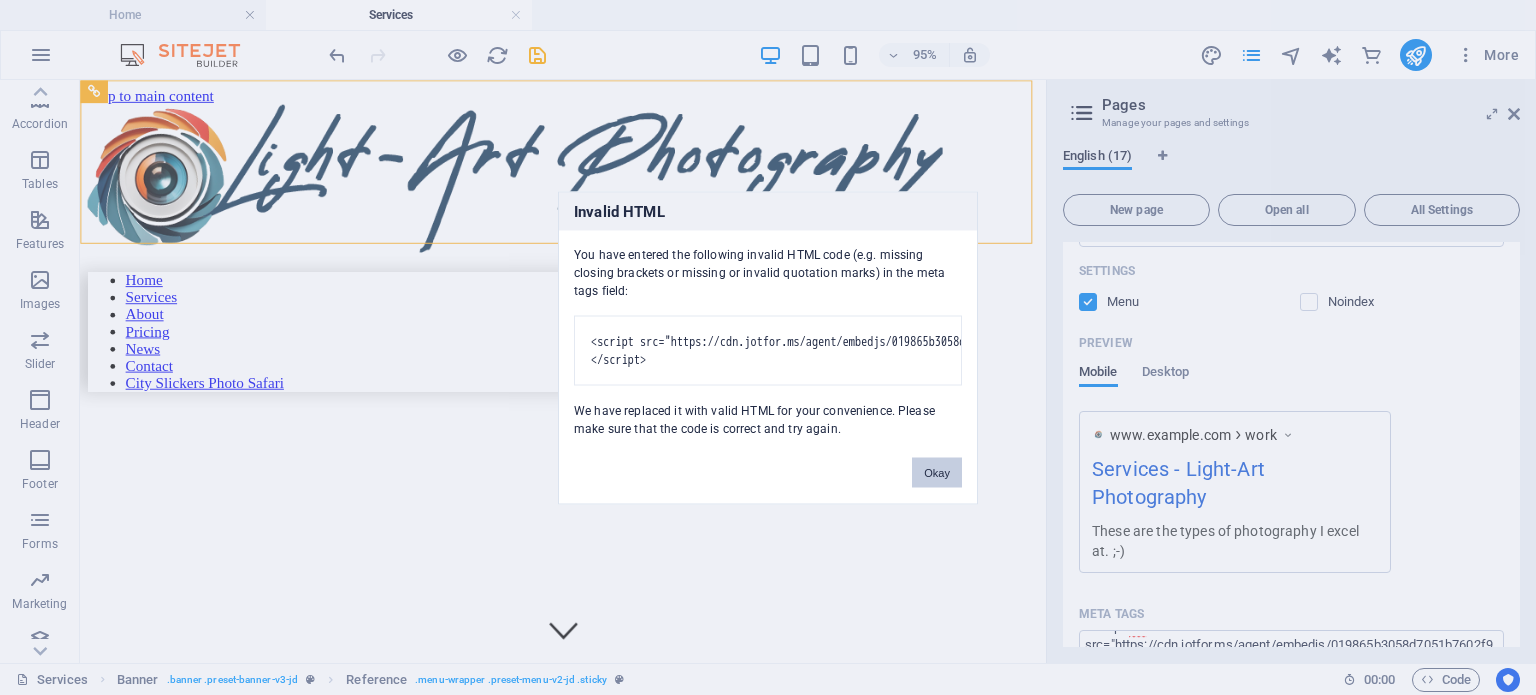click on "Okay" at bounding box center (937, 472) 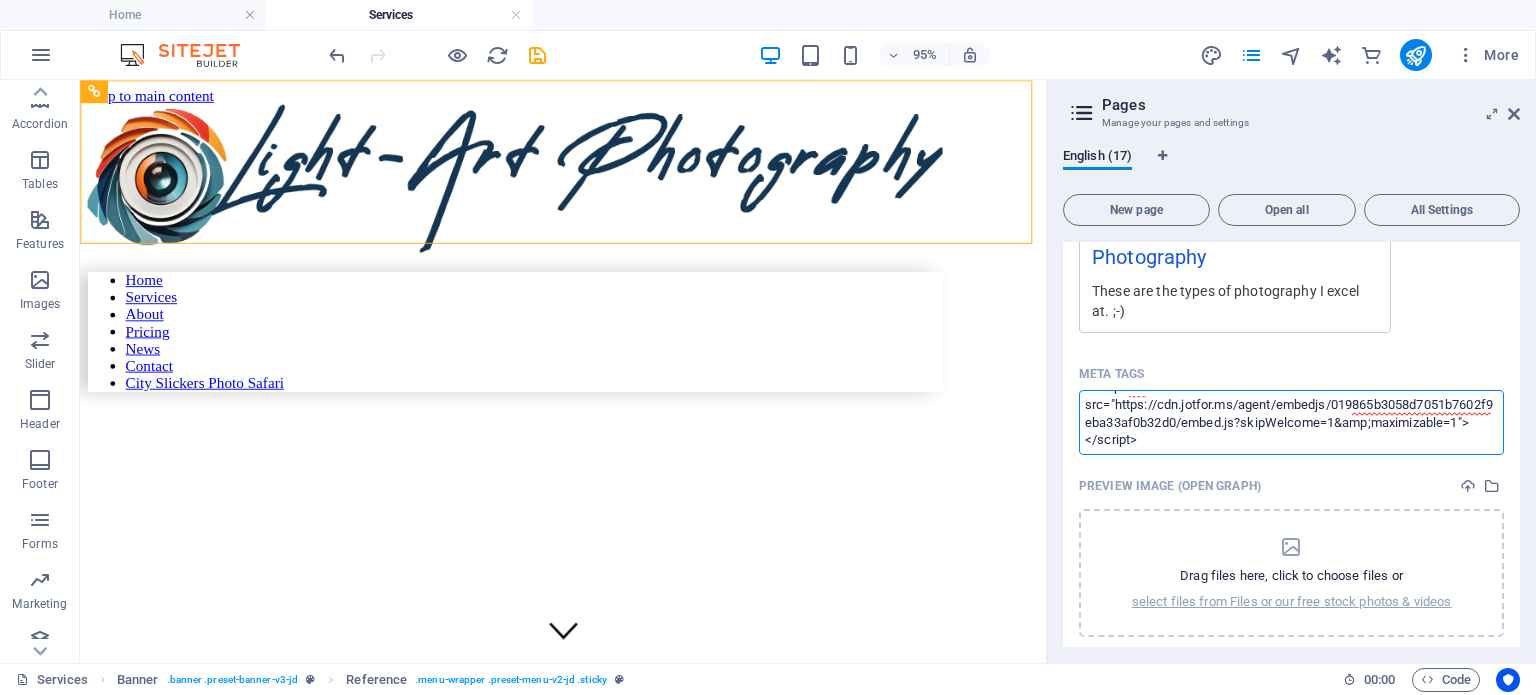 scroll, scrollTop: 1534, scrollLeft: 0, axis: vertical 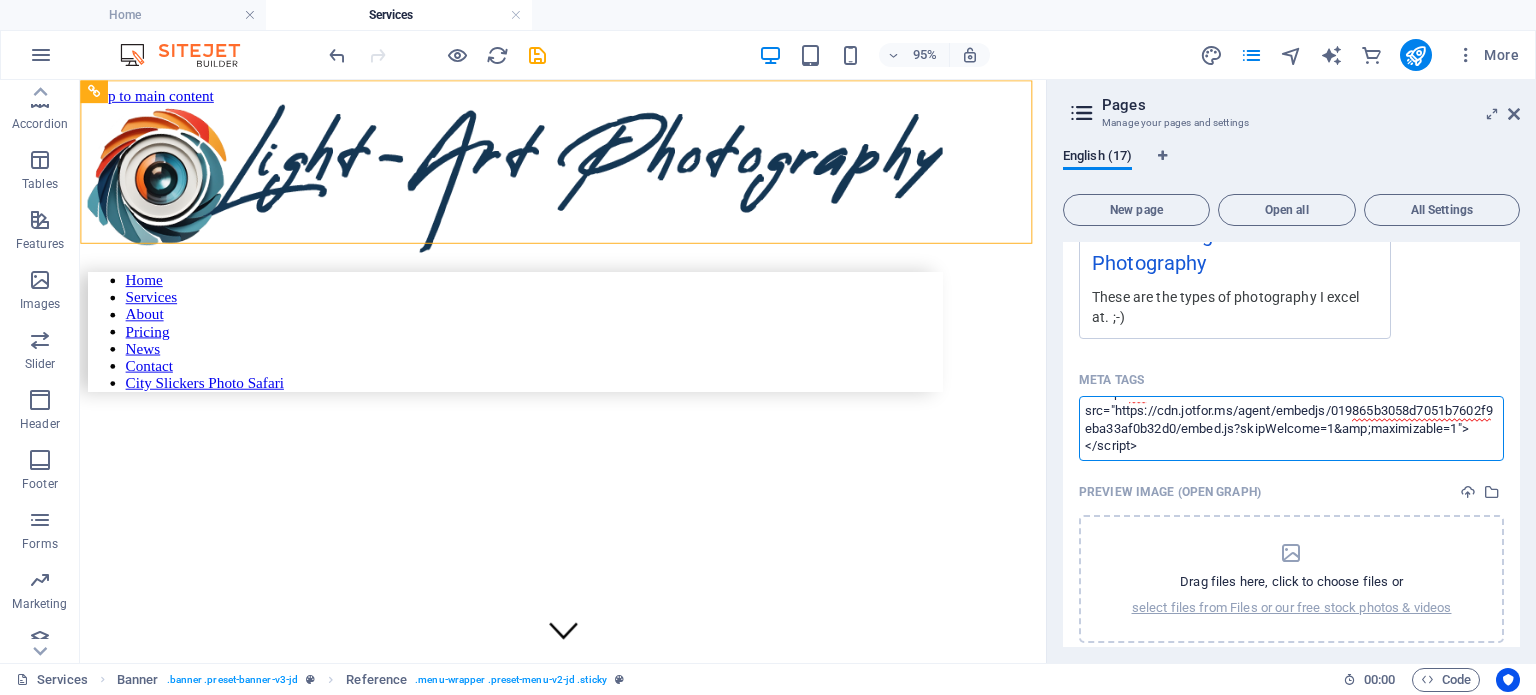 click on "<script src="https://cdn.jotfor.ms/agent/embedjs/019865b3058d7051b7602f9eba33af0b32d0/embed.js?skipWelcome=1&amp;maximizable=1">
</script>" at bounding box center [1291, 428] 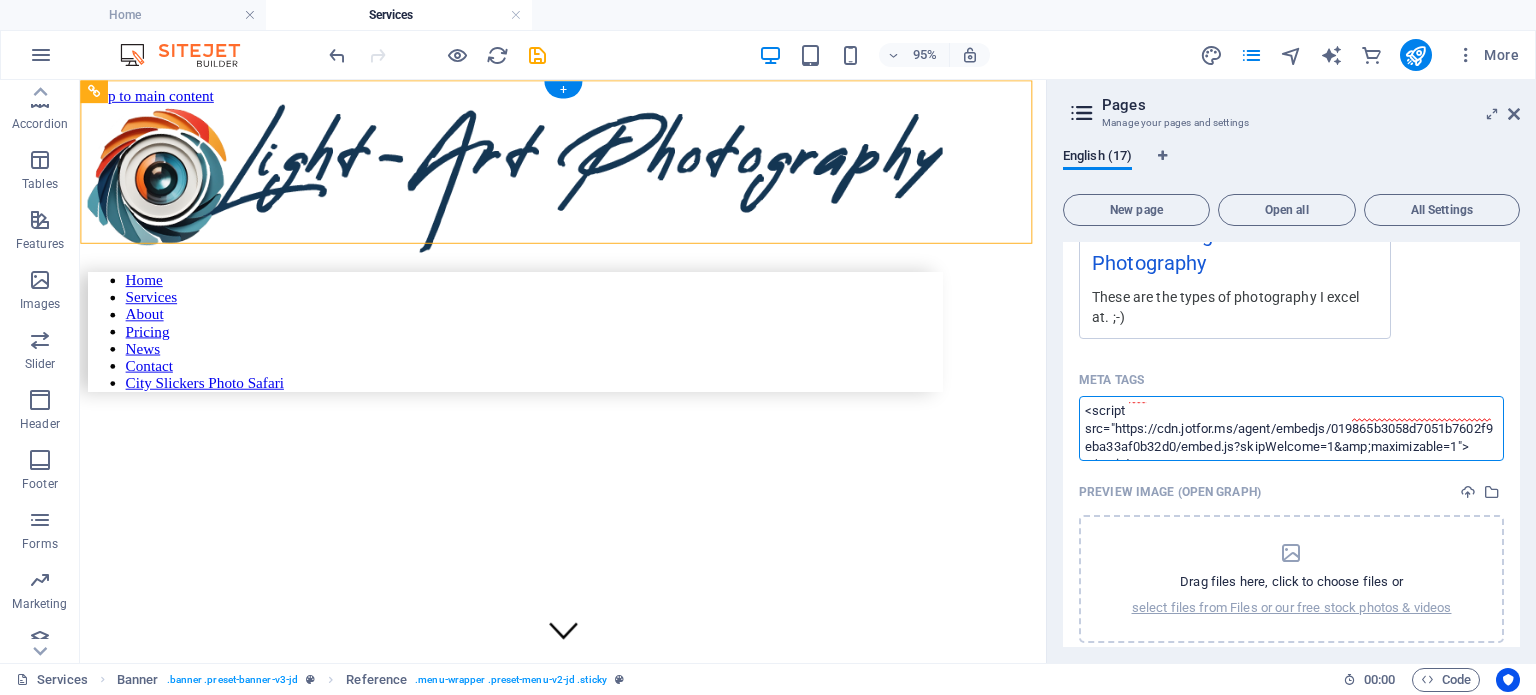scroll, scrollTop: 0, scrollLeft: 0, axis: both 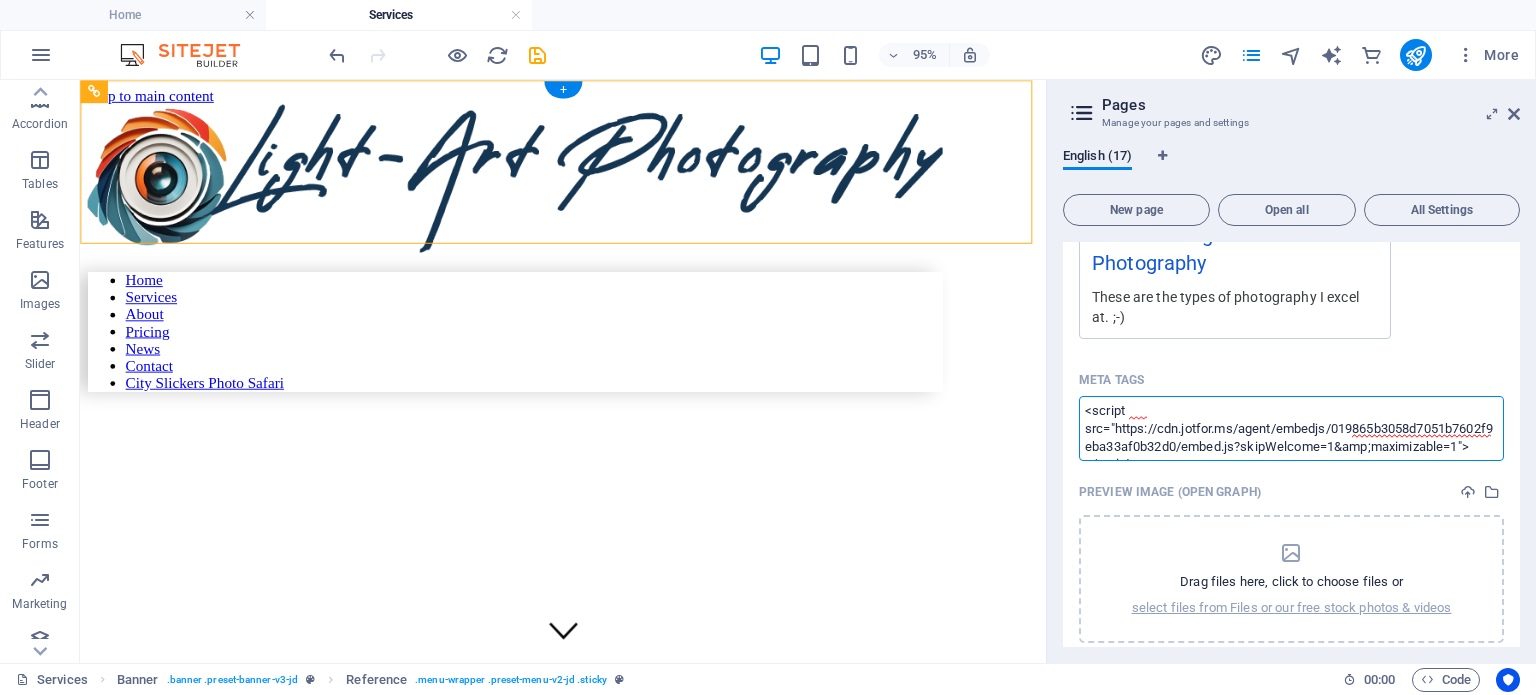 drag, startPoint x: 1258, startPoint y: 527, endPoint x: 1063, endPoint y: 382, distance: 243.00206 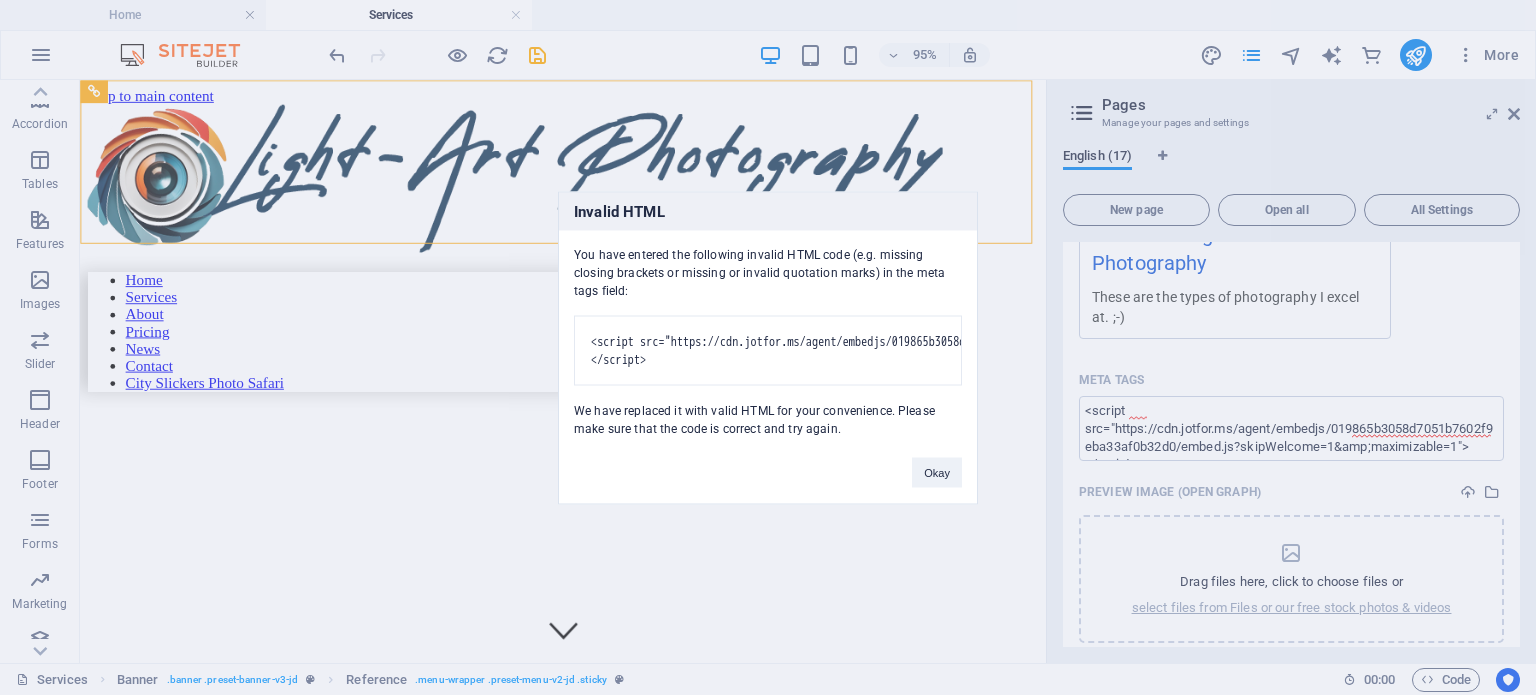 type 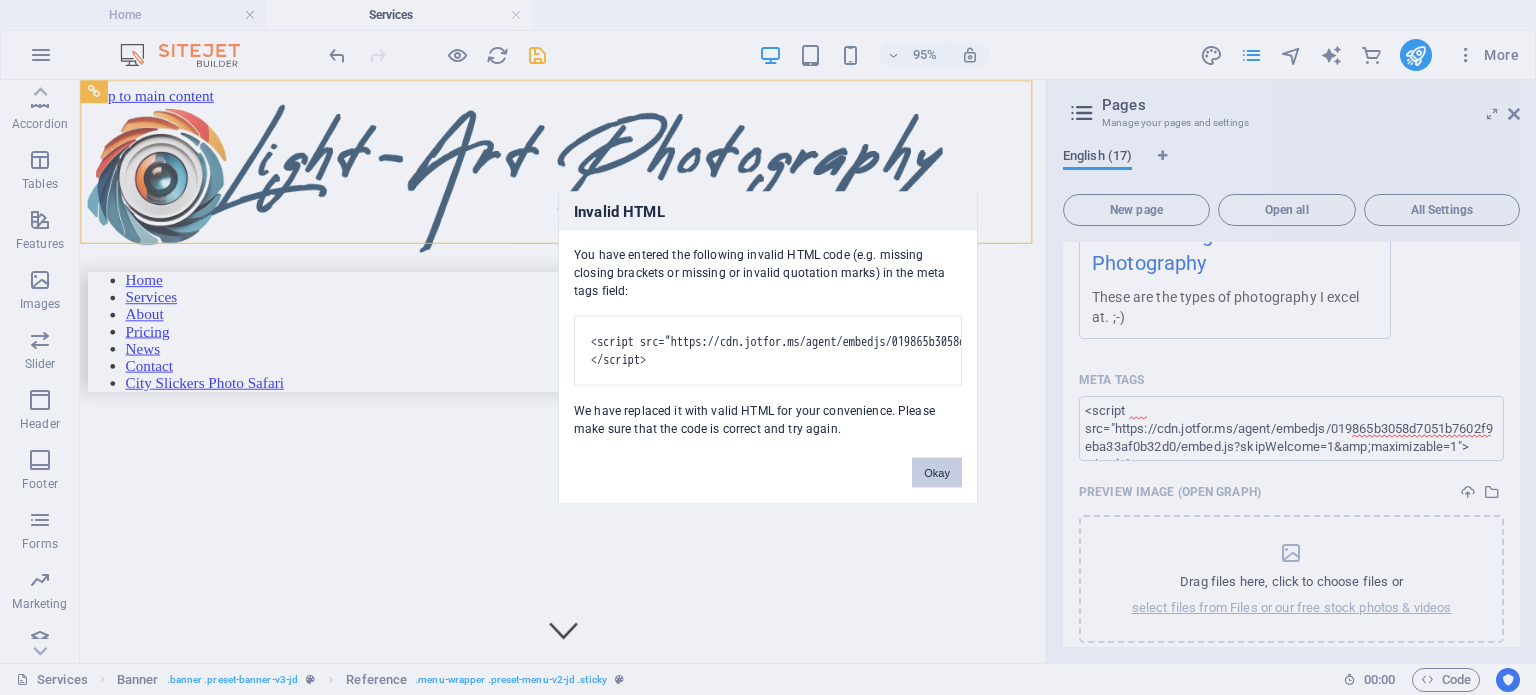 click on "Okay" at bounding box center [937, 472] 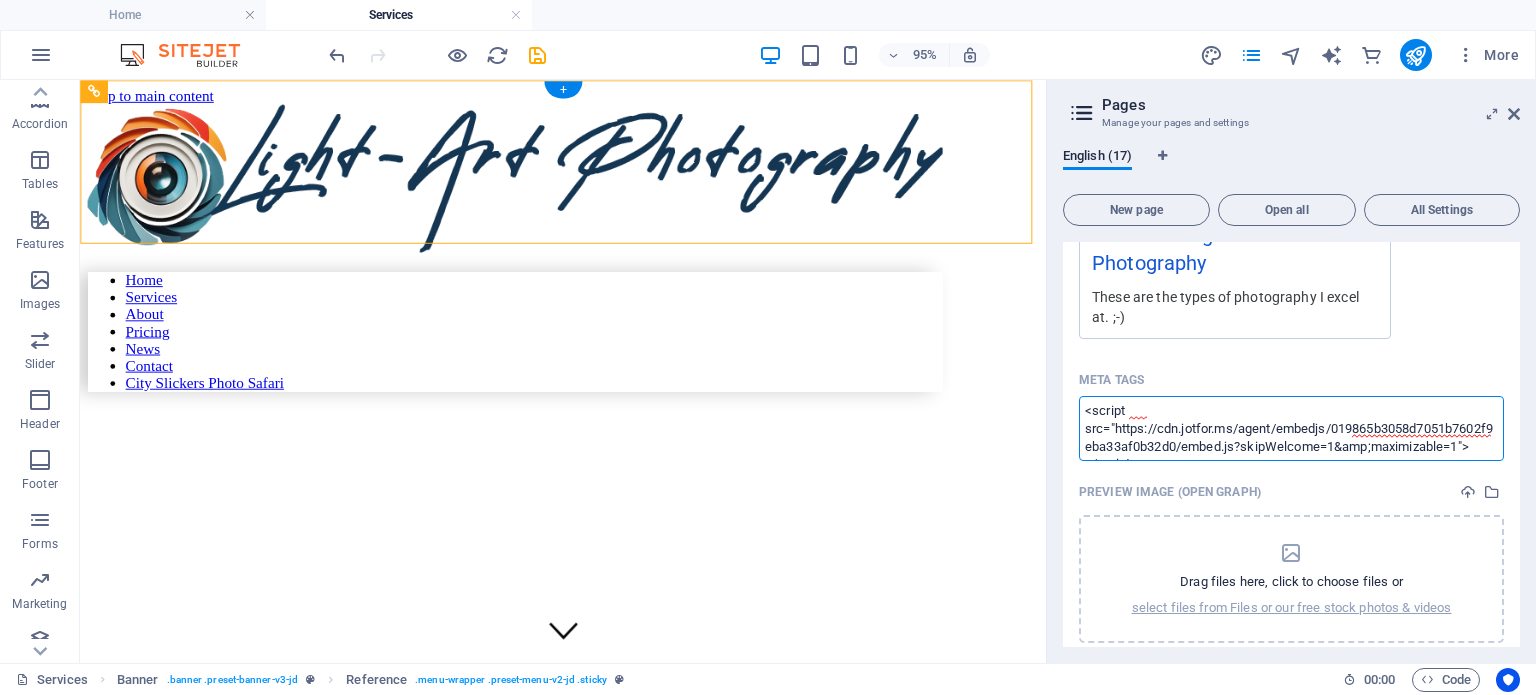 scroll, scrollTop: 10, scrollLeft: 0, axis: vertical 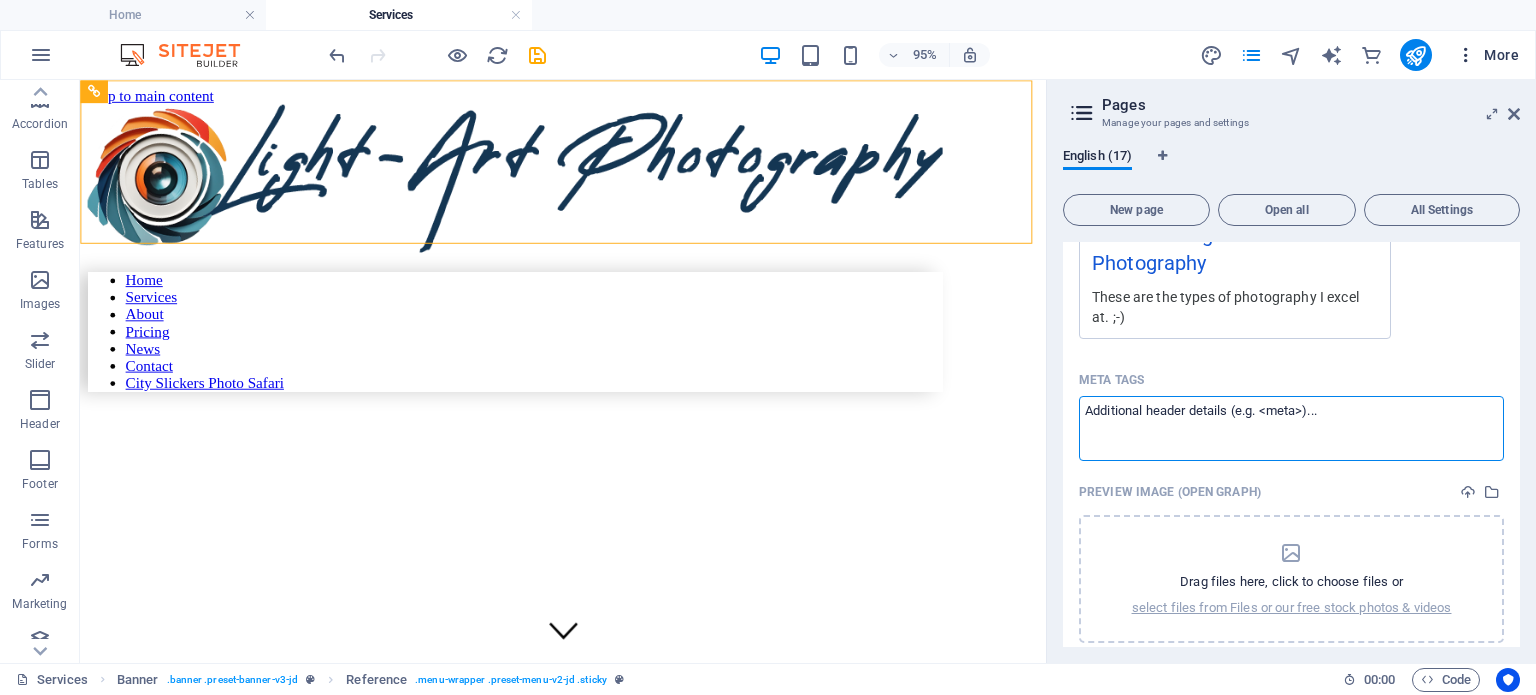 type 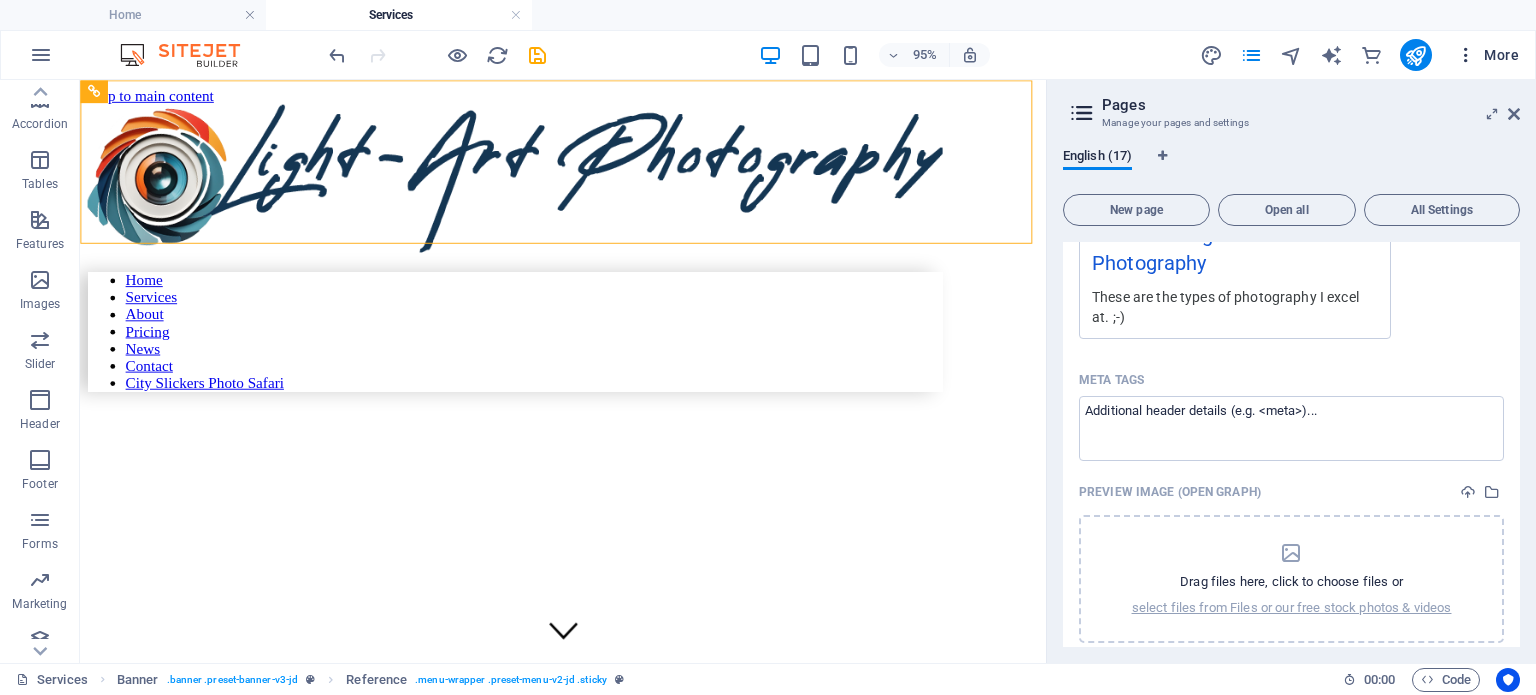 click on "More" at bounding box center [1487, 55] 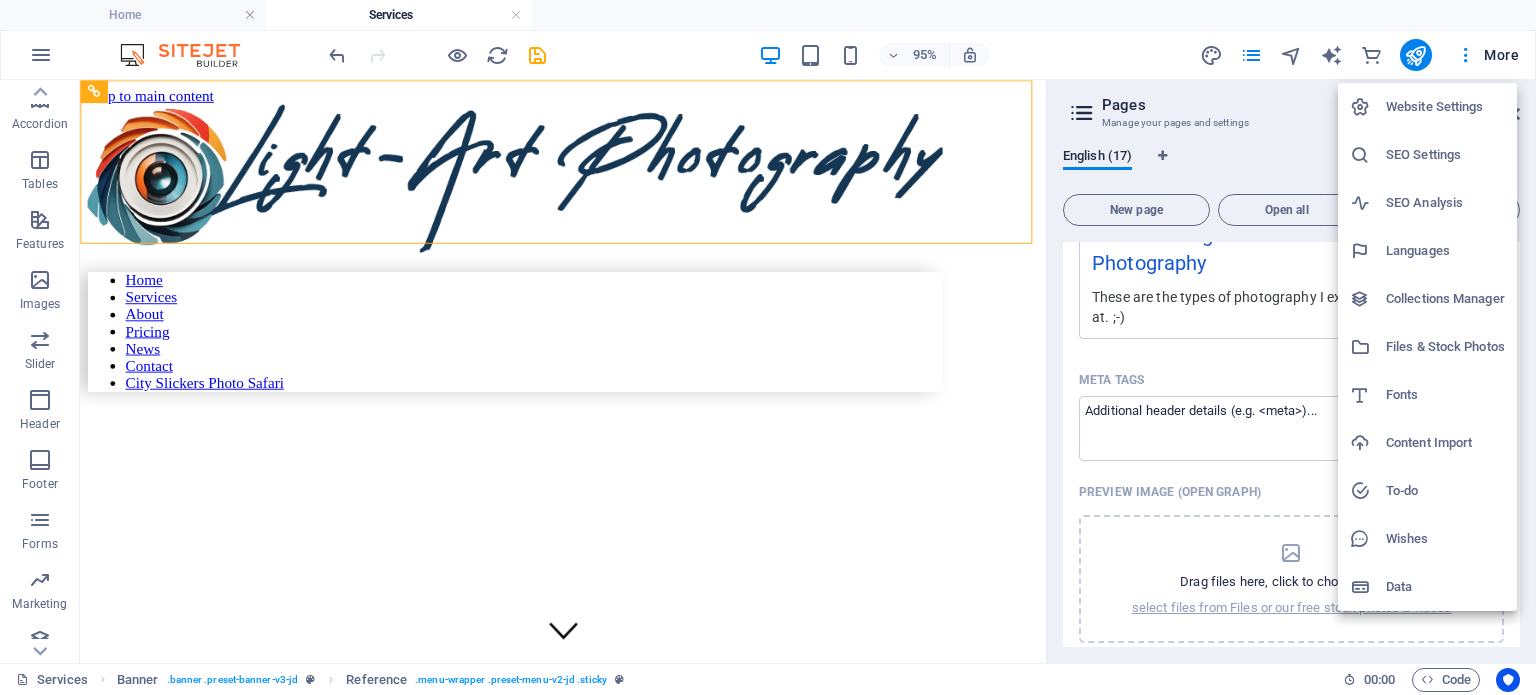 click on "SEO Settings" at bounding box center (1445, 155) 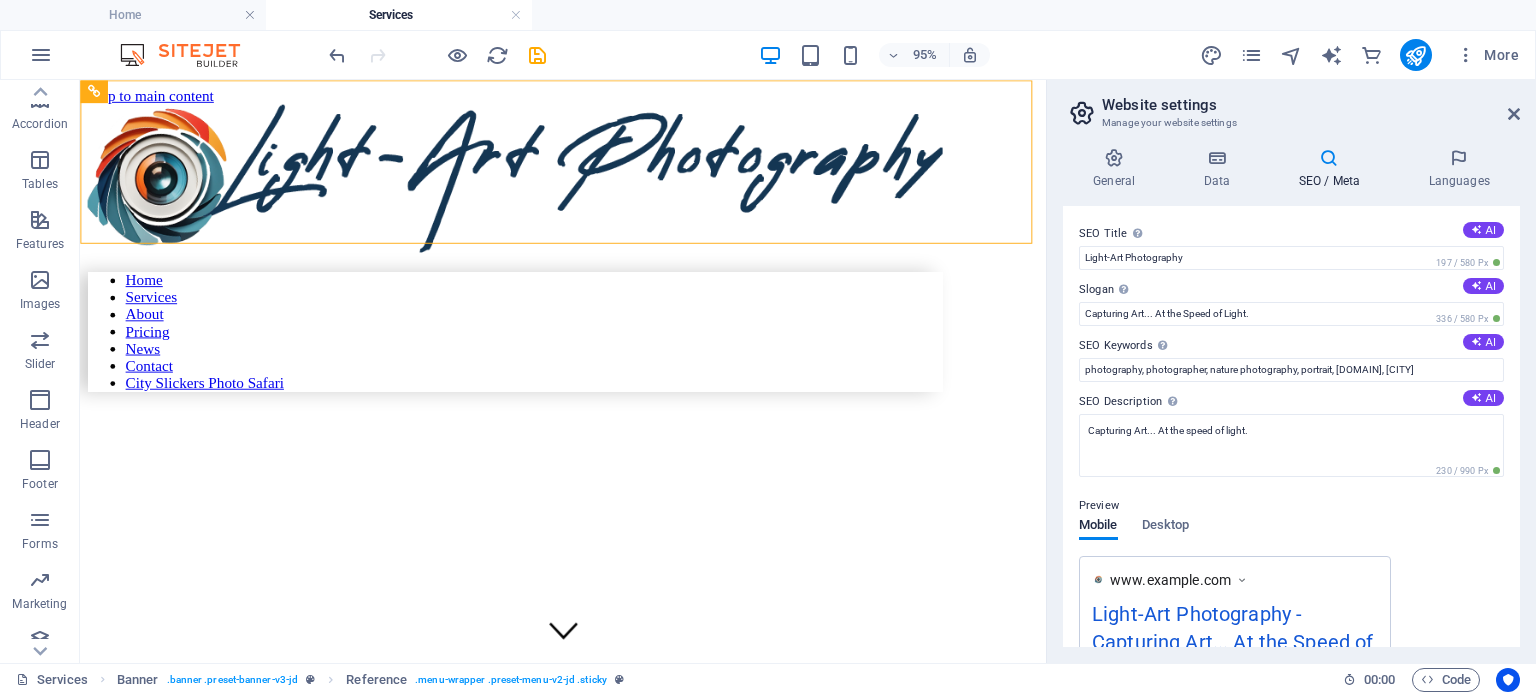 click at bounding box center (1459, 158) 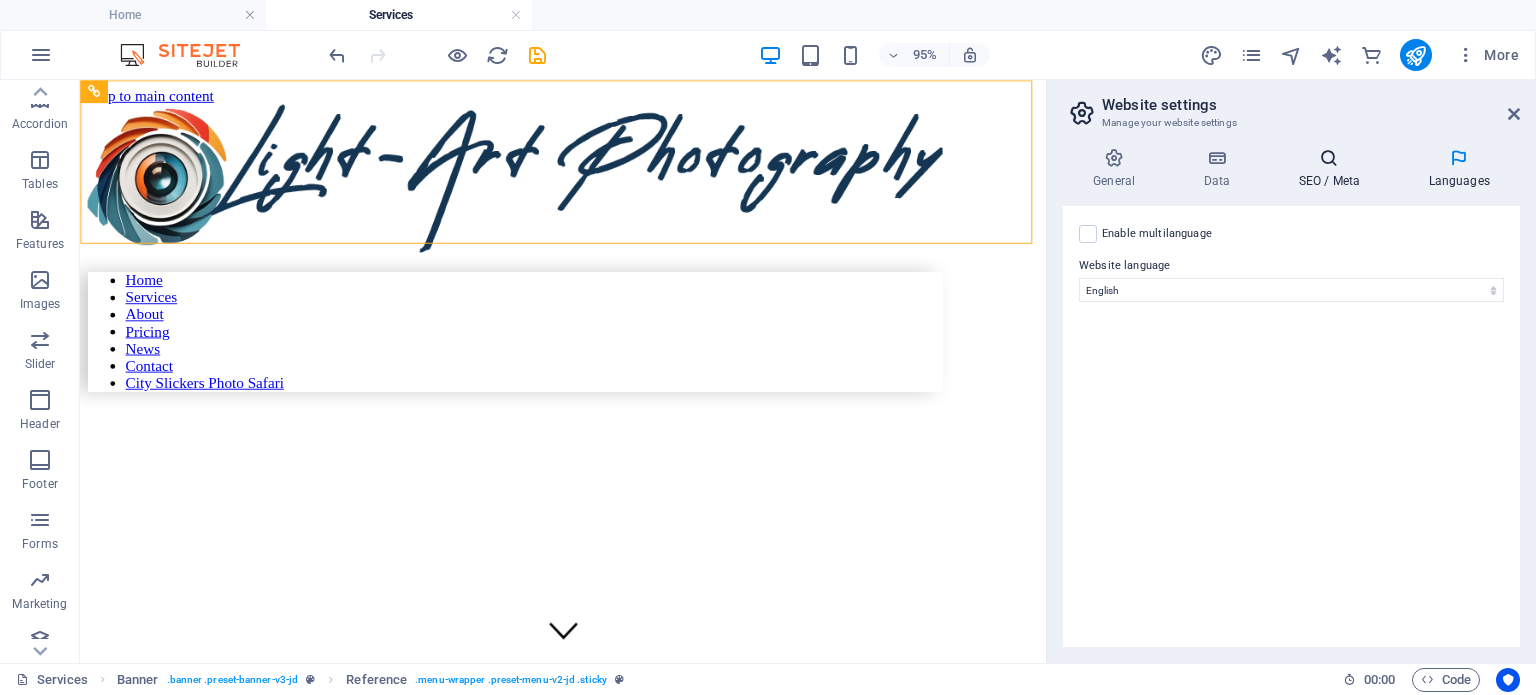 click at bounding box center [1329, 158] 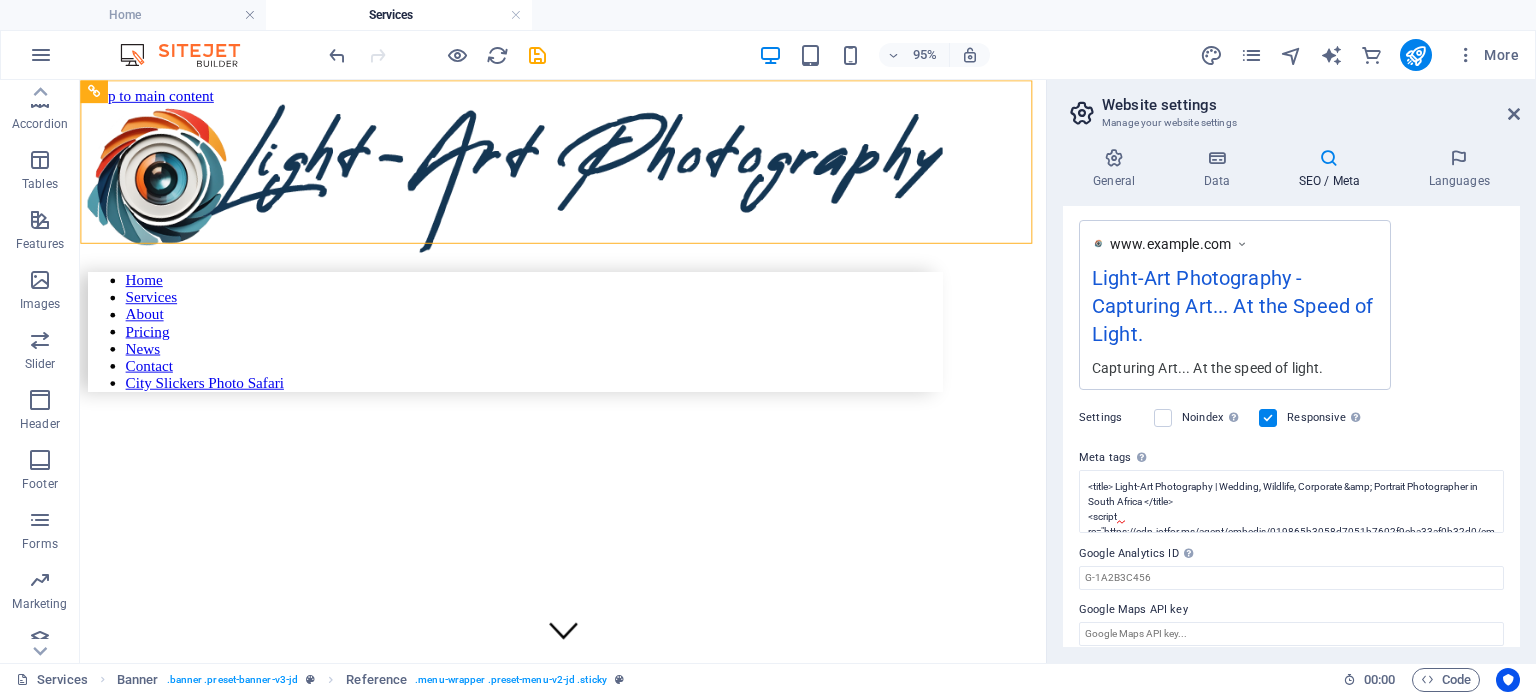 scroll, scrollTop: 349, scrollLeft: 0, axis: vertical 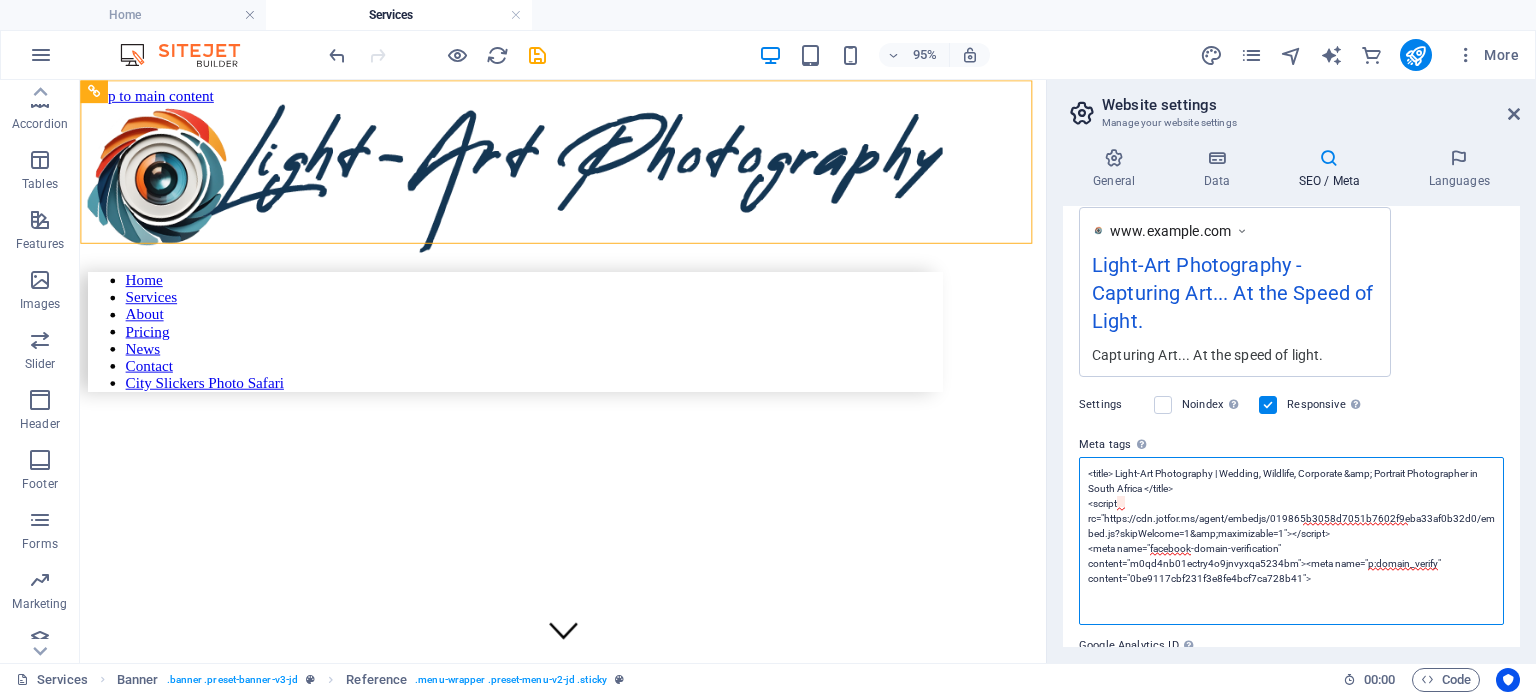 click on "<title> Light-Art Photography | Wedding, Wildlife, Corporate &amp; Portrait Photographer in South Africa </title>
<script rc="https://cdn.jotfor.ms/agent/embedjs/019865b3058d7051b7602f9eba33af0b32d0/embed.js?skipWelcome=1&amp;maximizable=1"></script>
<meta name="facebook-domain-verification" content="m0qd4nb01ectry4o9jnvyxqa5234bm"><meta name="p:domain_verify" content="0be9117cbf231f3e8fe4bcf7ca728b41">" at bounding box center [1291, 541] 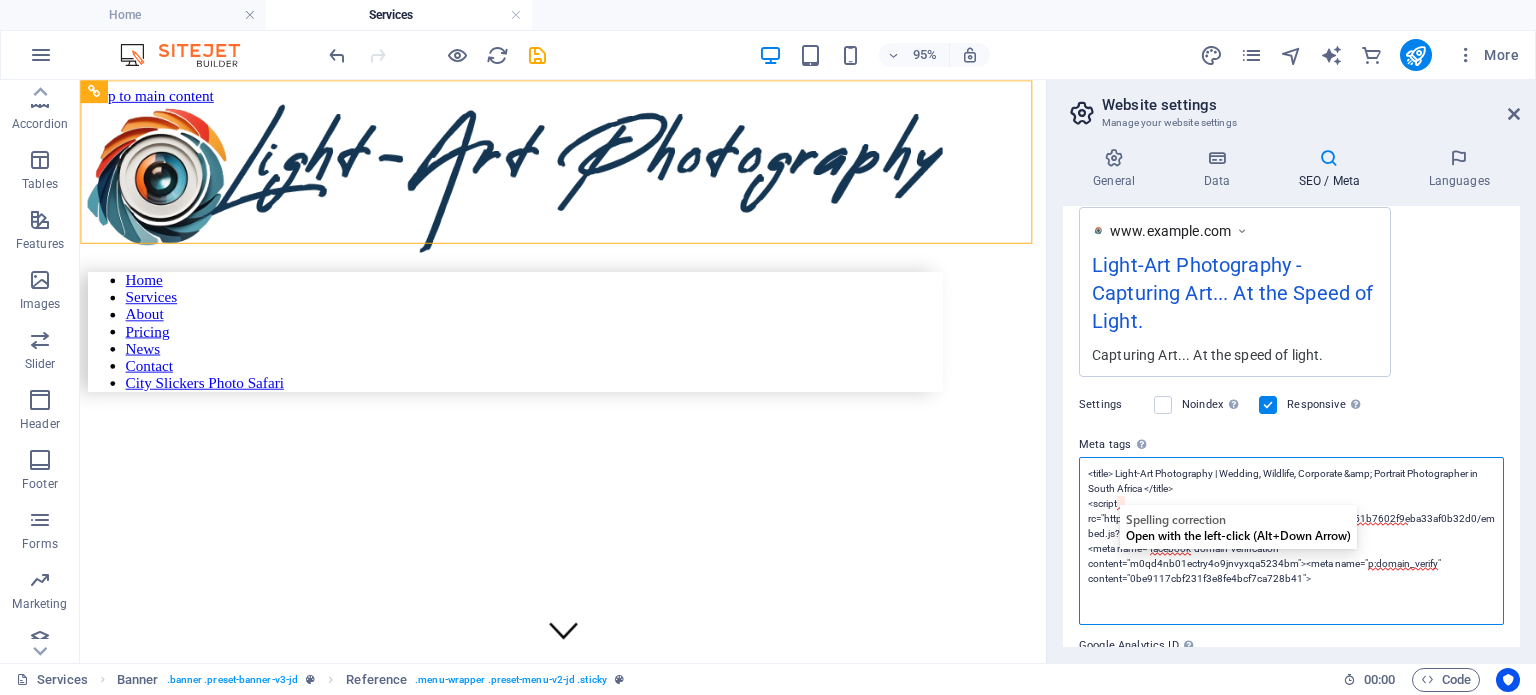 click on "<title> Light-Art Photography | Wedding, Wildlife, Corporate &amp; Portrait Photographer in South Africa </title>
<script rc="https://cdn.jotfor.ms/agent/embedjs/019865b3058d7051b7602f9eba33af0b32d0/embed.js?skipWelcome=1&amp;maximizable=1"></script>
<meta name="facebook-domain-verification" content="m0qd4nb01ectry4o9jnvyxqa5234bm"><meta name="p:domain_verify" content="0be9117cbf231f3e8fe4bcf7ca728b41">" at bounding box center (1291, 541) 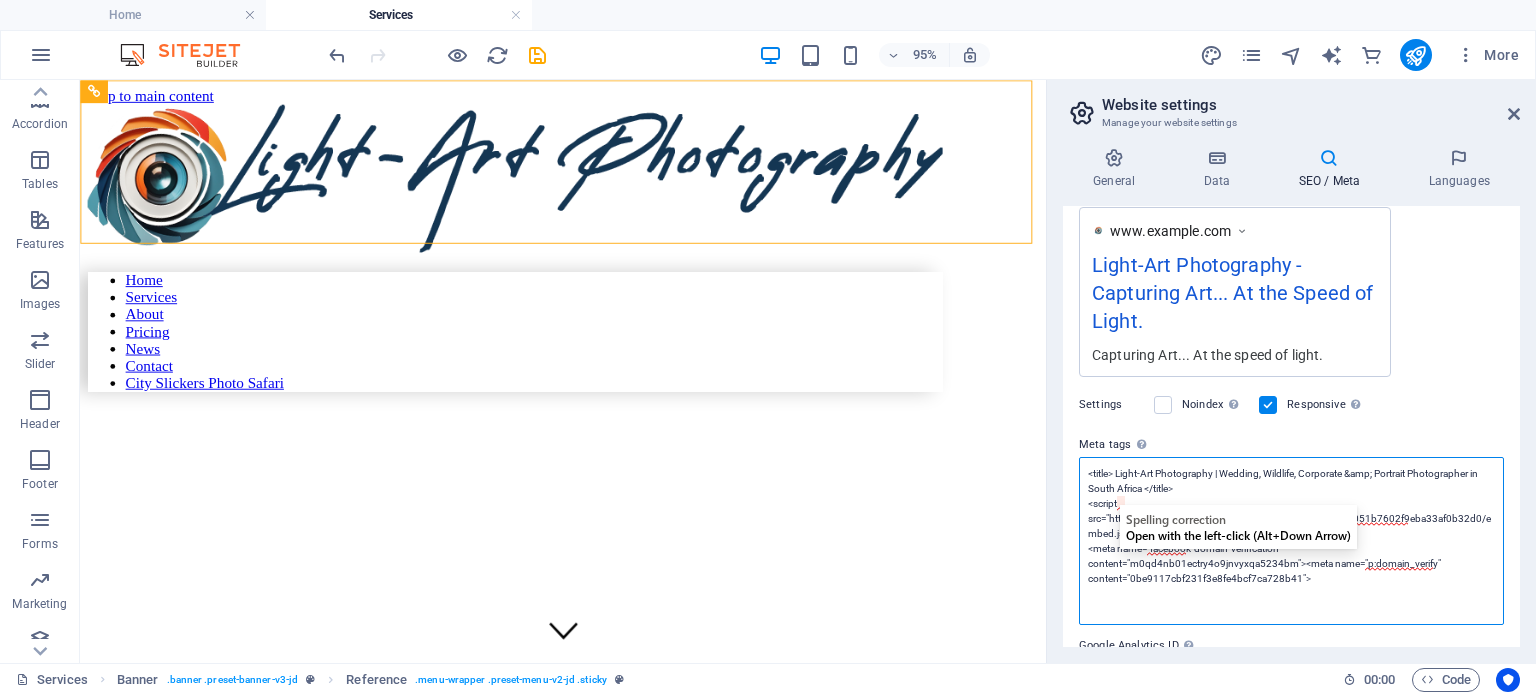 click on "<title> Light-Art Photography | Wedding, Wildlife, Corporate &amp; Portrait Photographer in South Africa </title>
<script src="https://cdn.jotfor.ms/agent/embedjs/019865b3058d7051b7602f9eba33af0b32d0/embed.js?skipWelcome=1&amp;maximizable=1"></script>
<meta name="facebook-domain-verification" content="m0qd4nb01ectry4o9jnvyxqa5234bm"><meta name="p:domain_verify" content="0be9117cbf231f3e8fe4bcf7ca728b41">" at bounding box center (1291, 541) 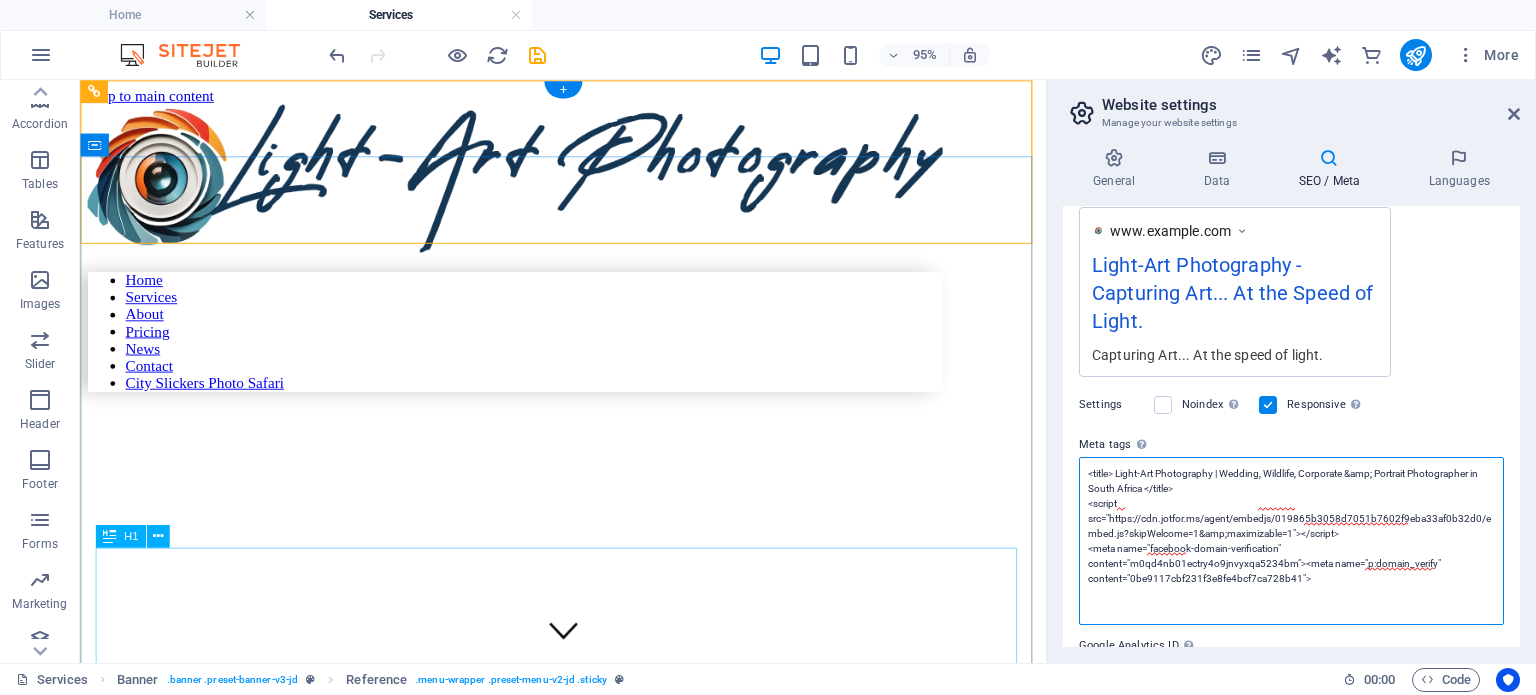 type on "<title> Light-Art Photography | Wedding, Wildlife, Corporate &amp; Portrait Photographer in South Africa </title>
<script src="https://cdn.jotfor.ms/agent/embedjs/019865b3058d7051b7602f9eba33af0b32d0/embed.js?skipWelcome=1&amp;maximizable=1"></script>
<meta name="facebook-domain-verification" content="m0qd4nb01ectry4o9jnvyxqa5234bm"><meta name="p:domain_verify" content="0be9117cbf231f3e8fe4bcf7ca728b41">" 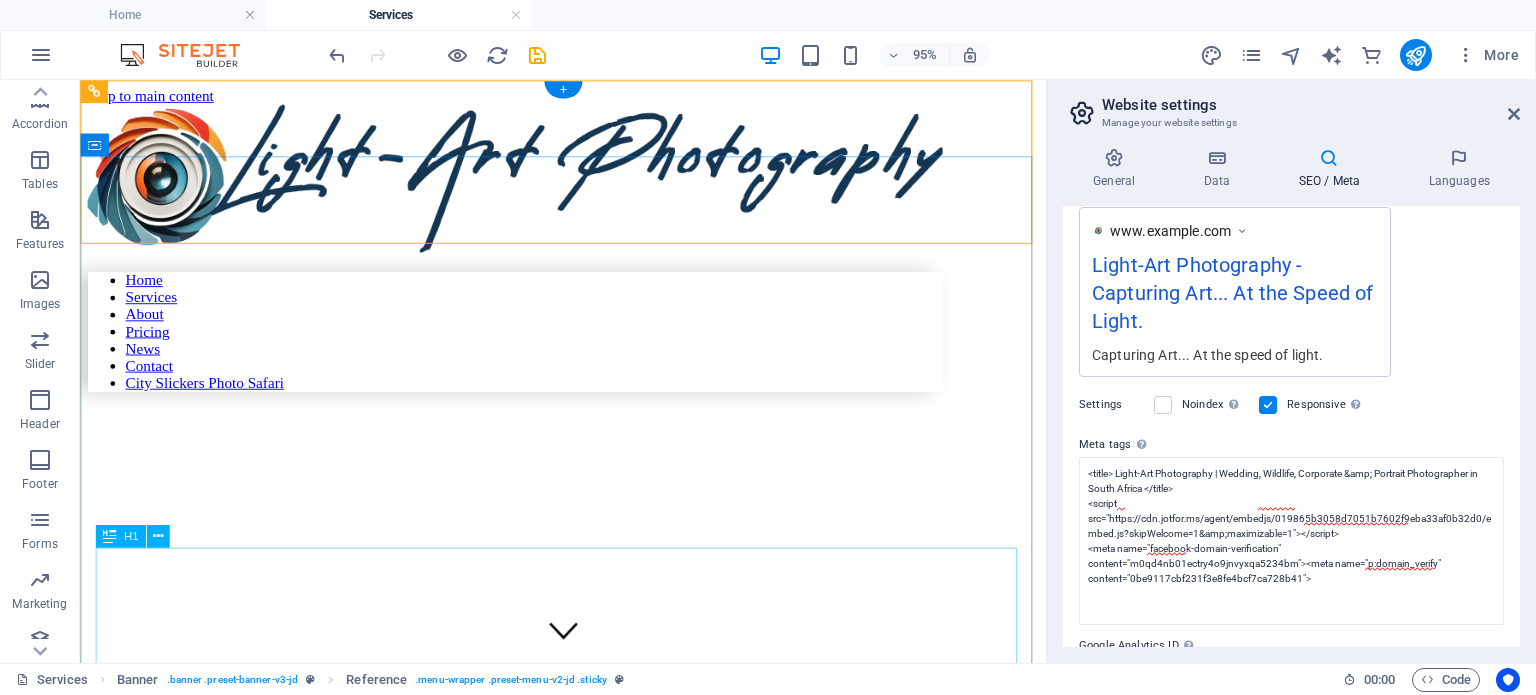 click on "My Work" at bounding box center (588, 1054) 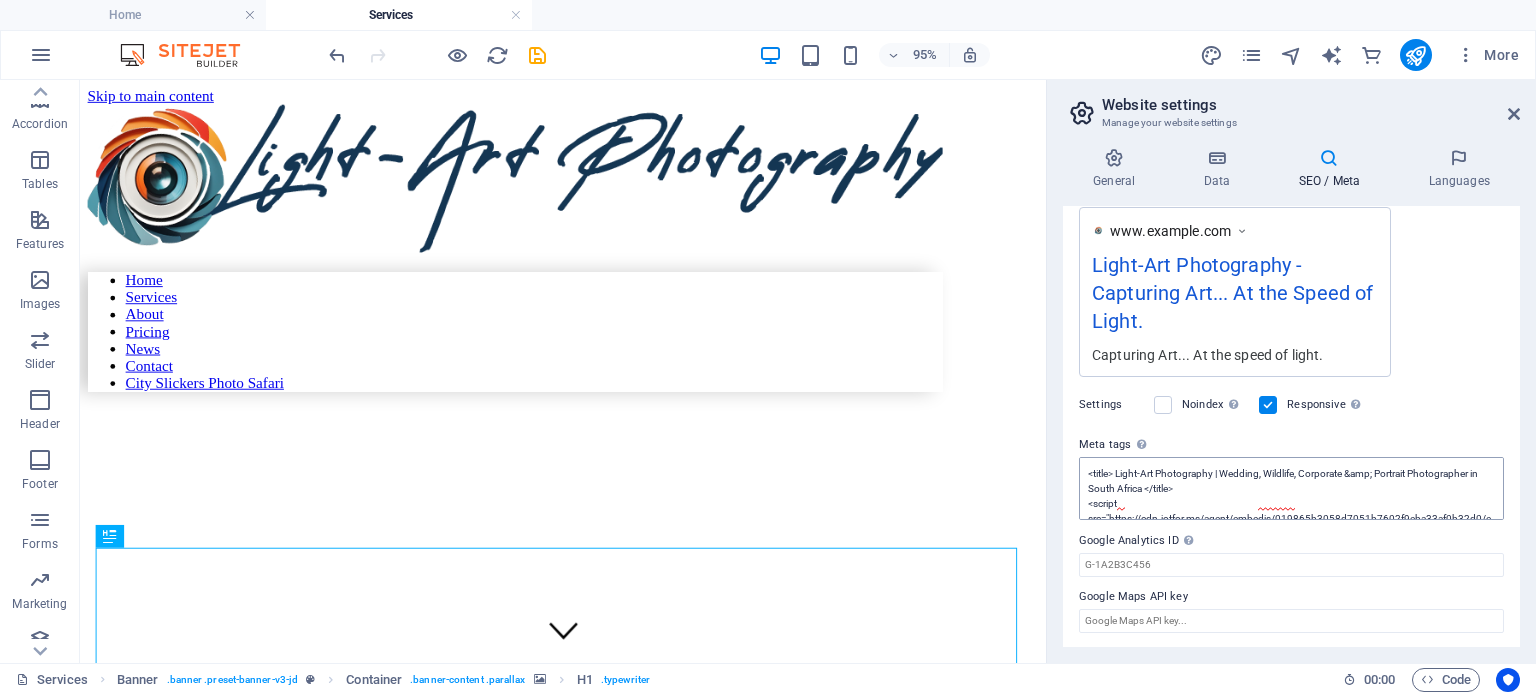 scroll, scrollTop: 75, scrollLeft: 0, axis: vertical 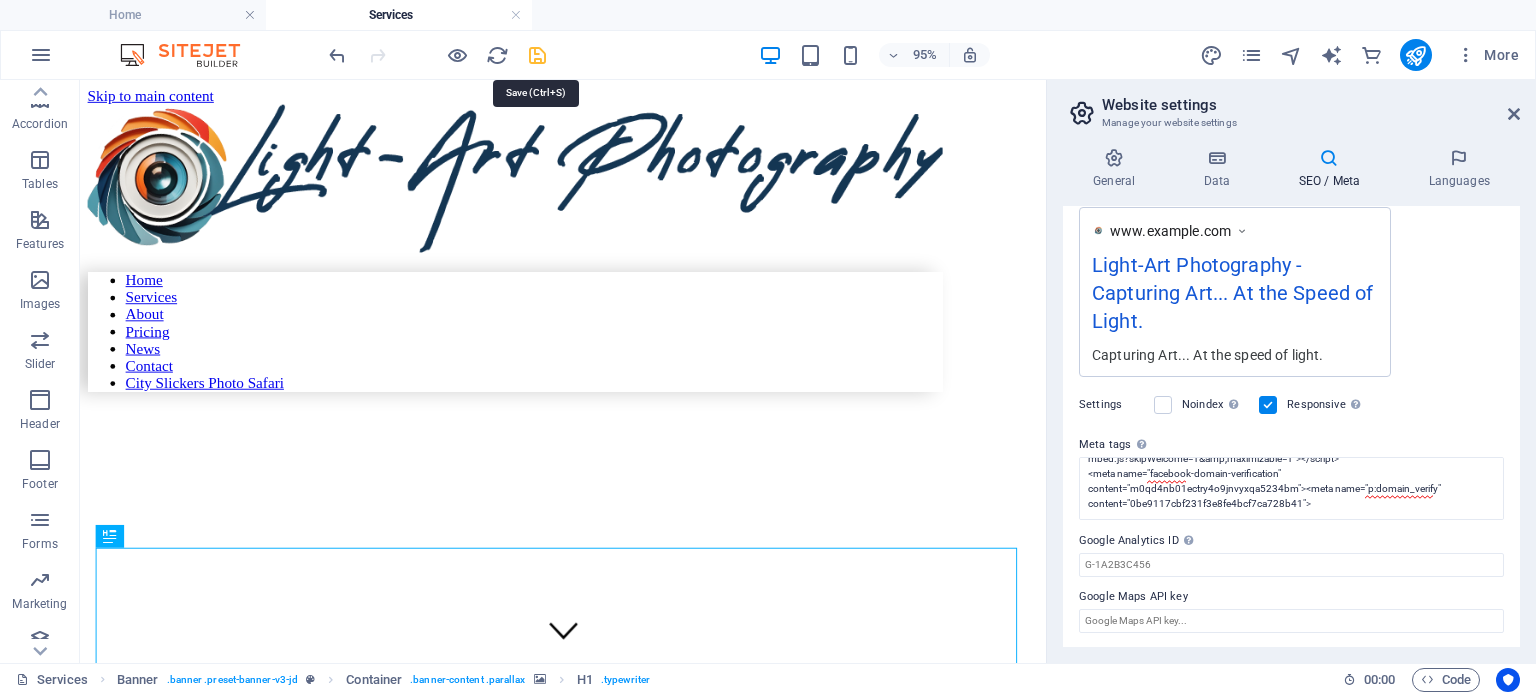 click at bounding box center [537, 55] 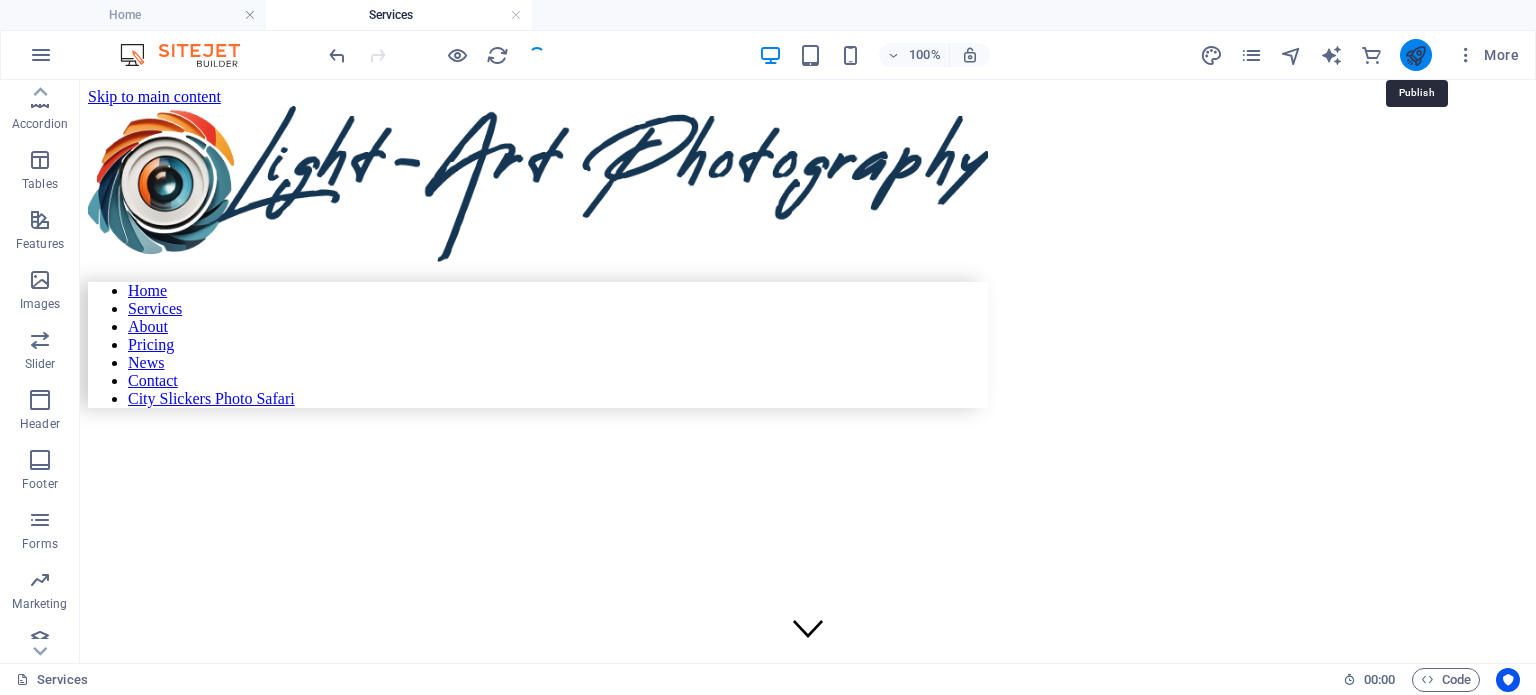 click at bounding box center (1415, 55) 